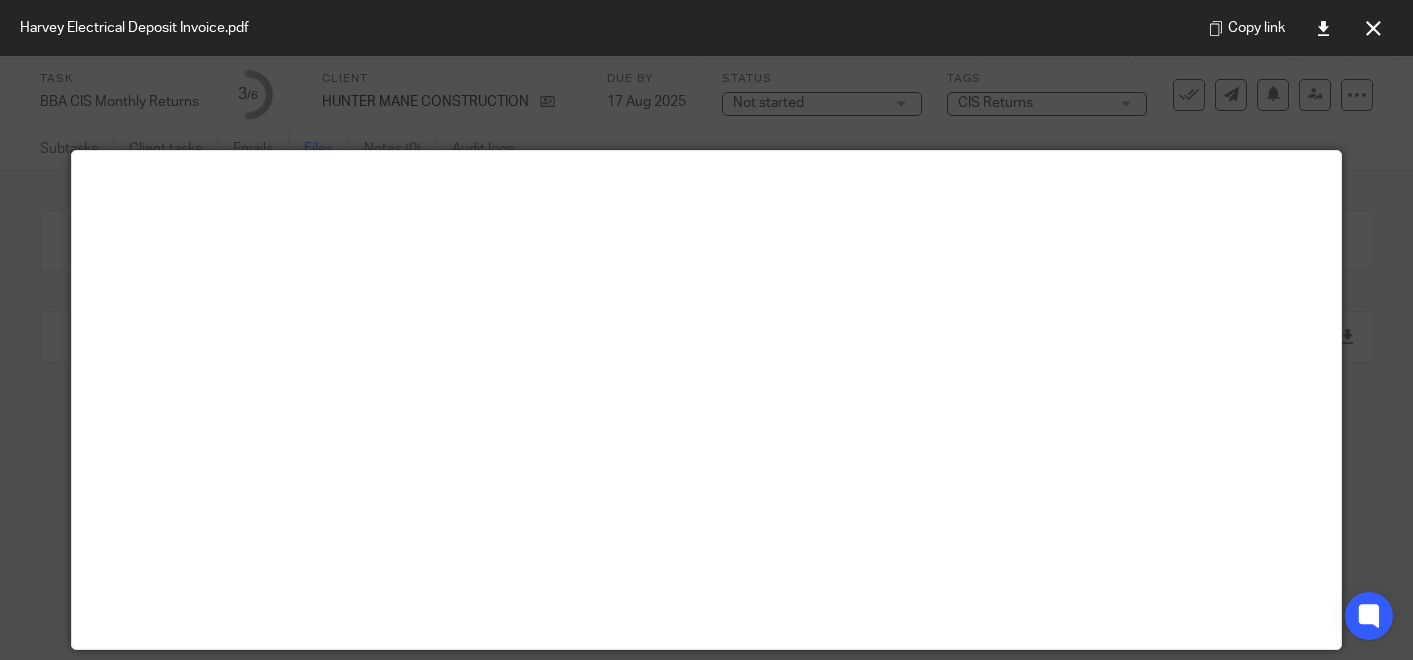 scroll, scrollTop: 0, scrollLeft: 0, axis: both 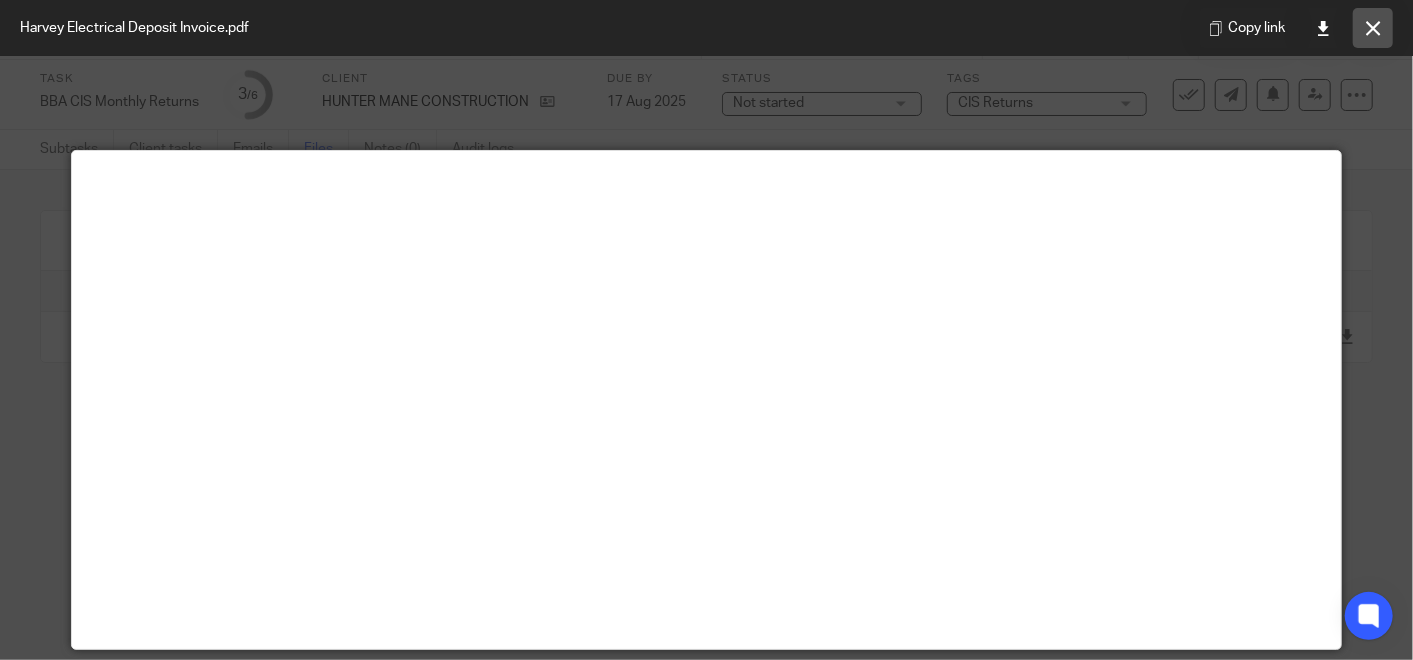 click at bounding box center [1373, 28] 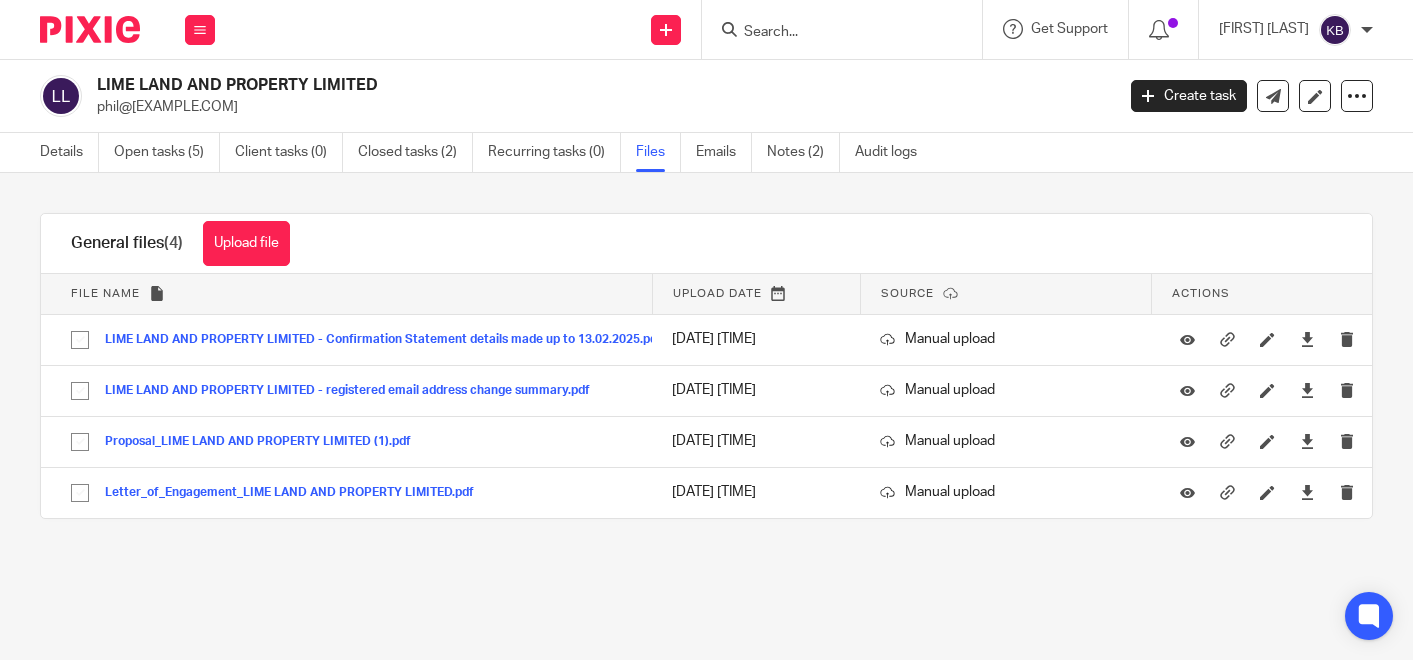 scroll, scrollTop: 0, scrollLeft: 0, axis: both 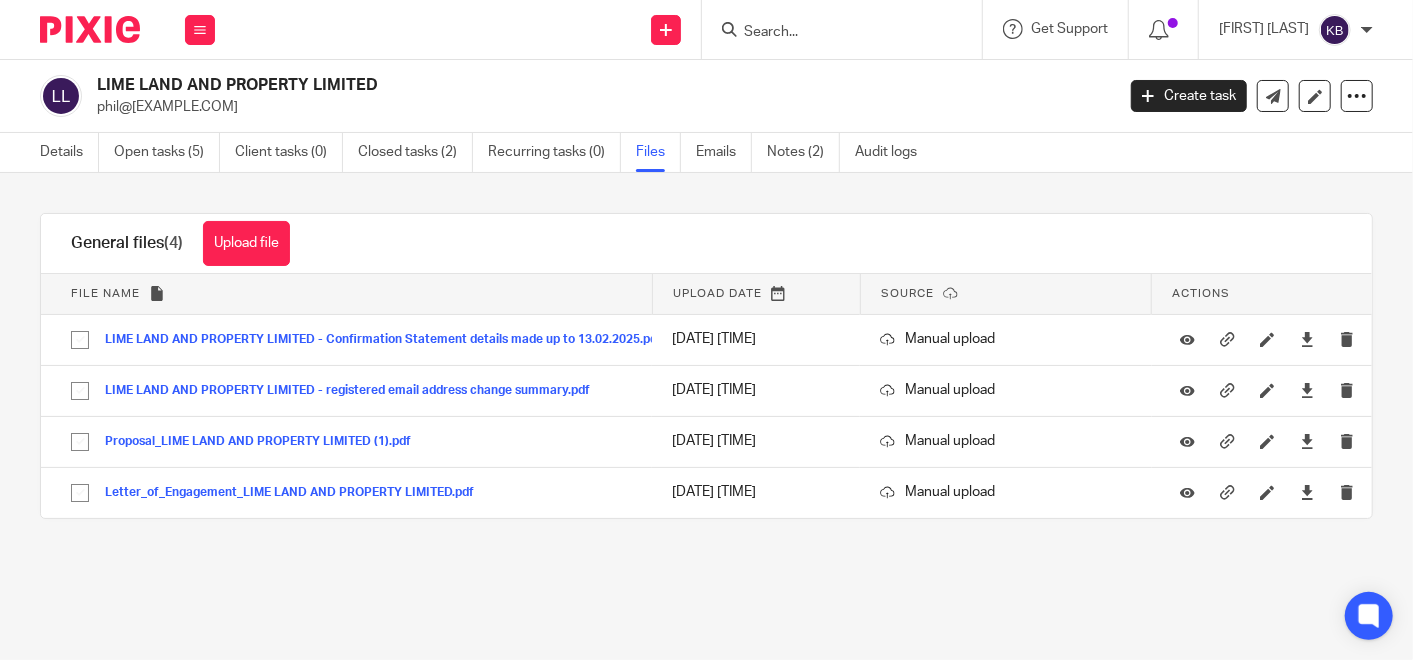 click at bounding box center (832, 33) 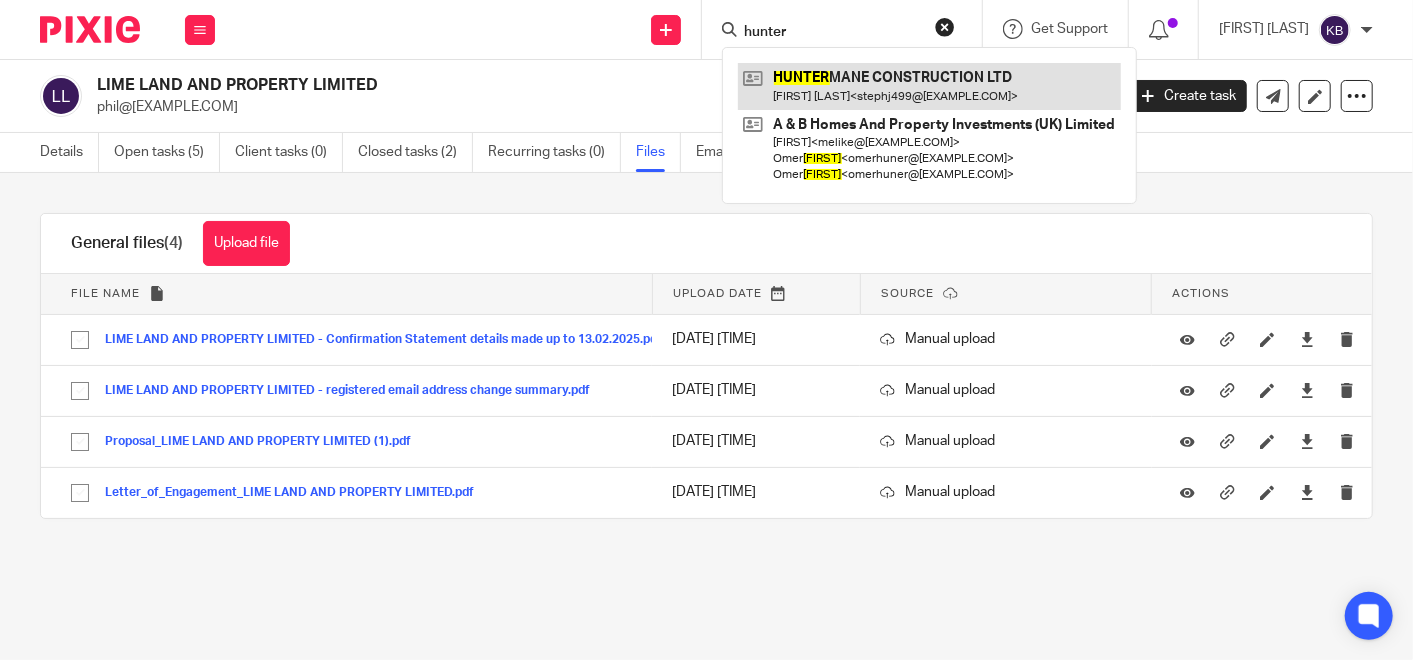 type on "hunter" 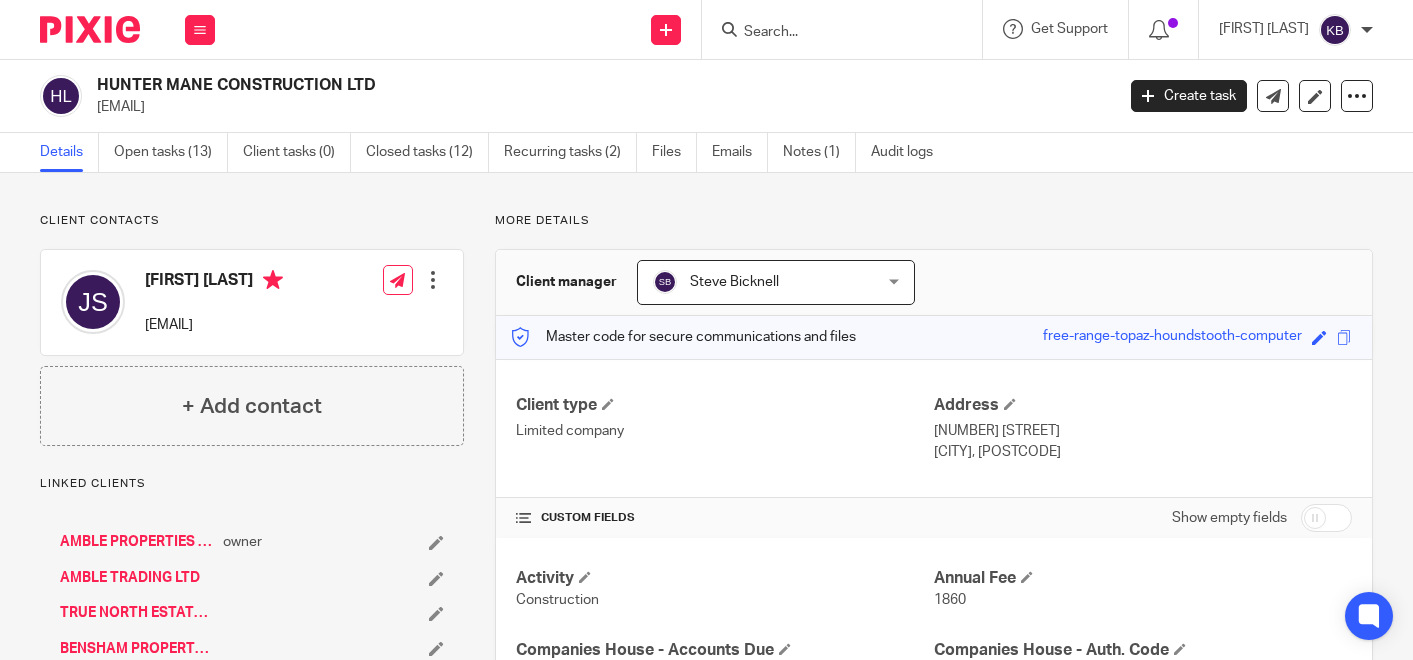 scroll, scrollTop: 0, scrollLeft: 0, axis: both 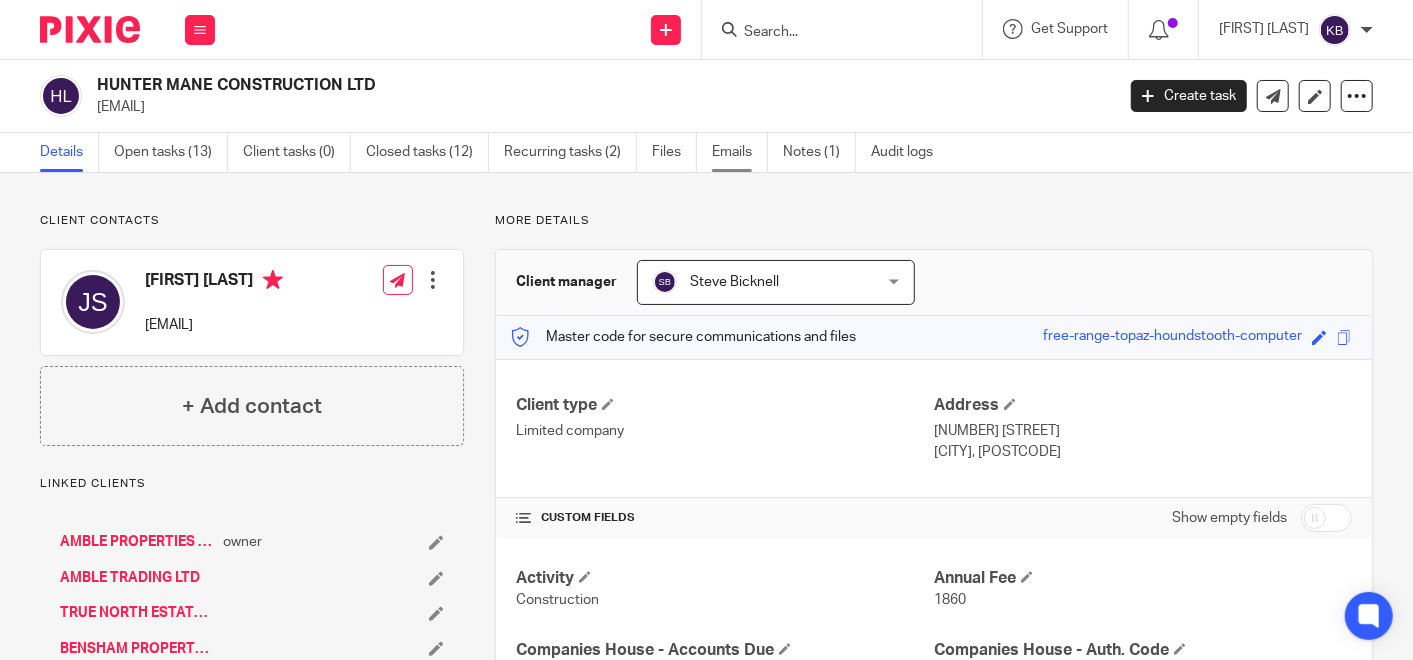 click on "Emails" at bounding box center (740, 152) 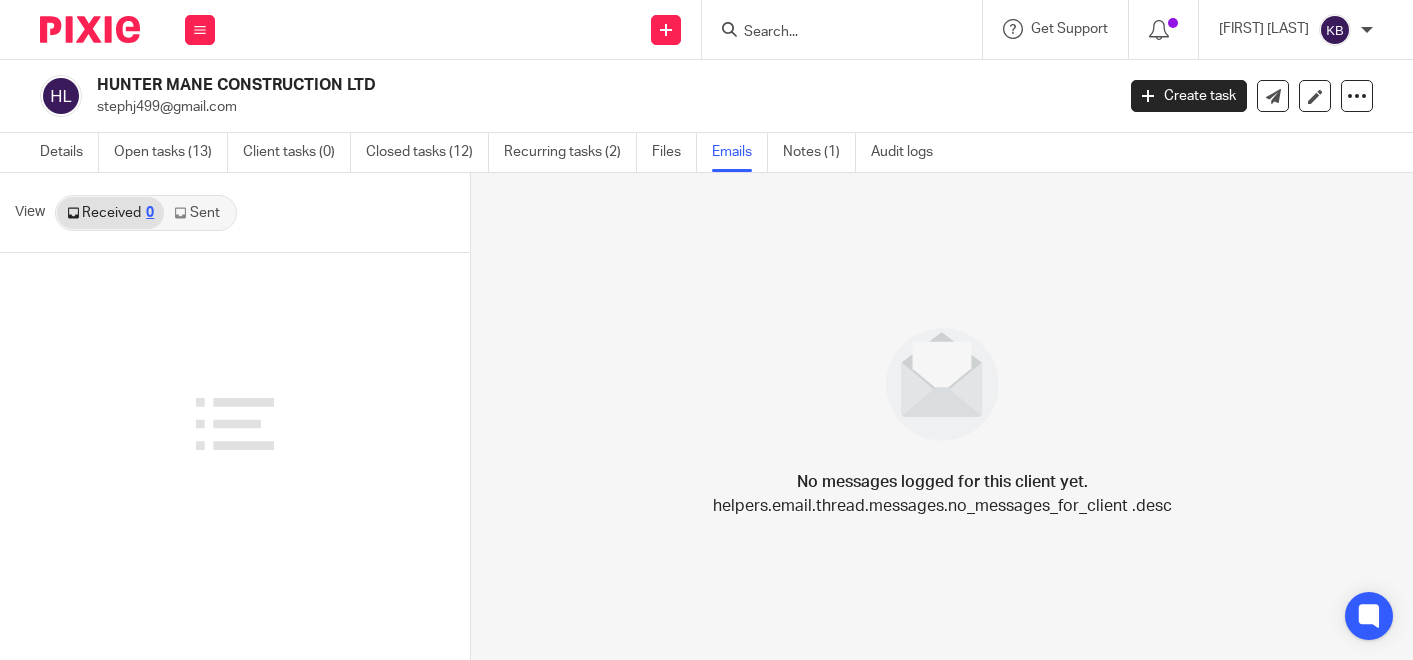 scroll, scrollTop: 0, scrollLeft: 0, axis: both 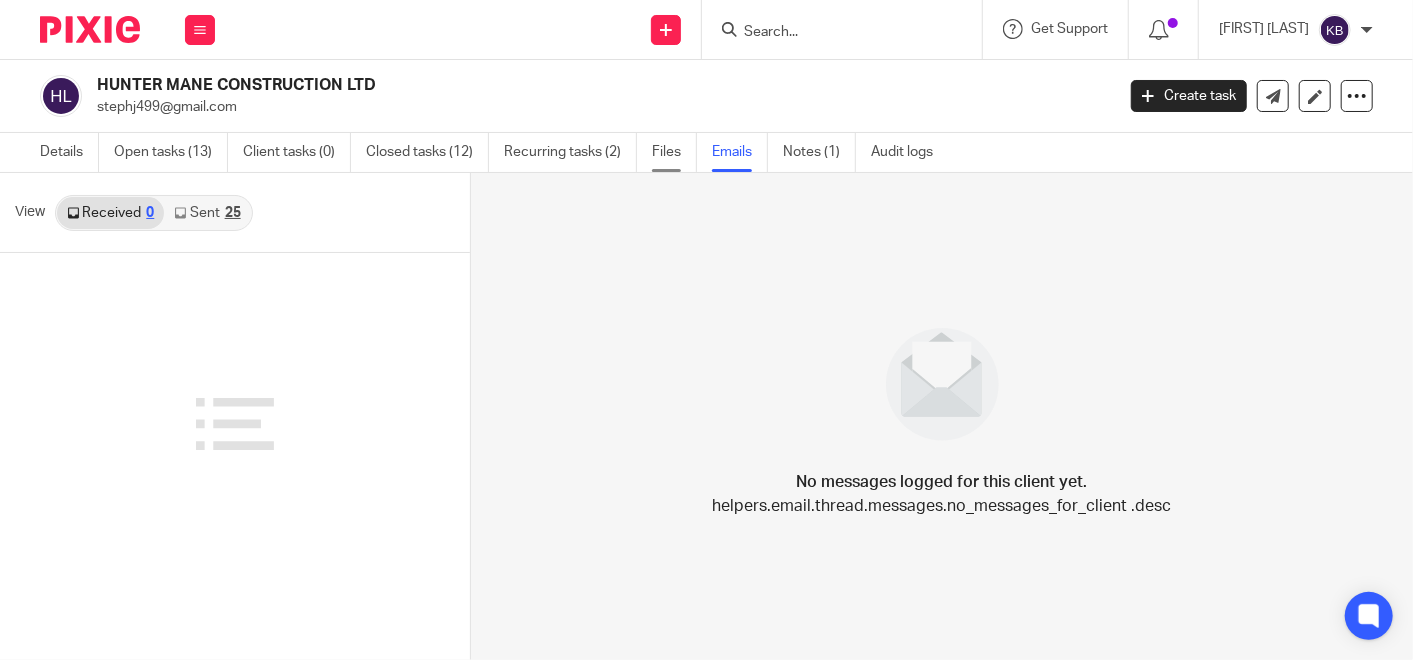 click on "Files" at bounding box center [674, 152] 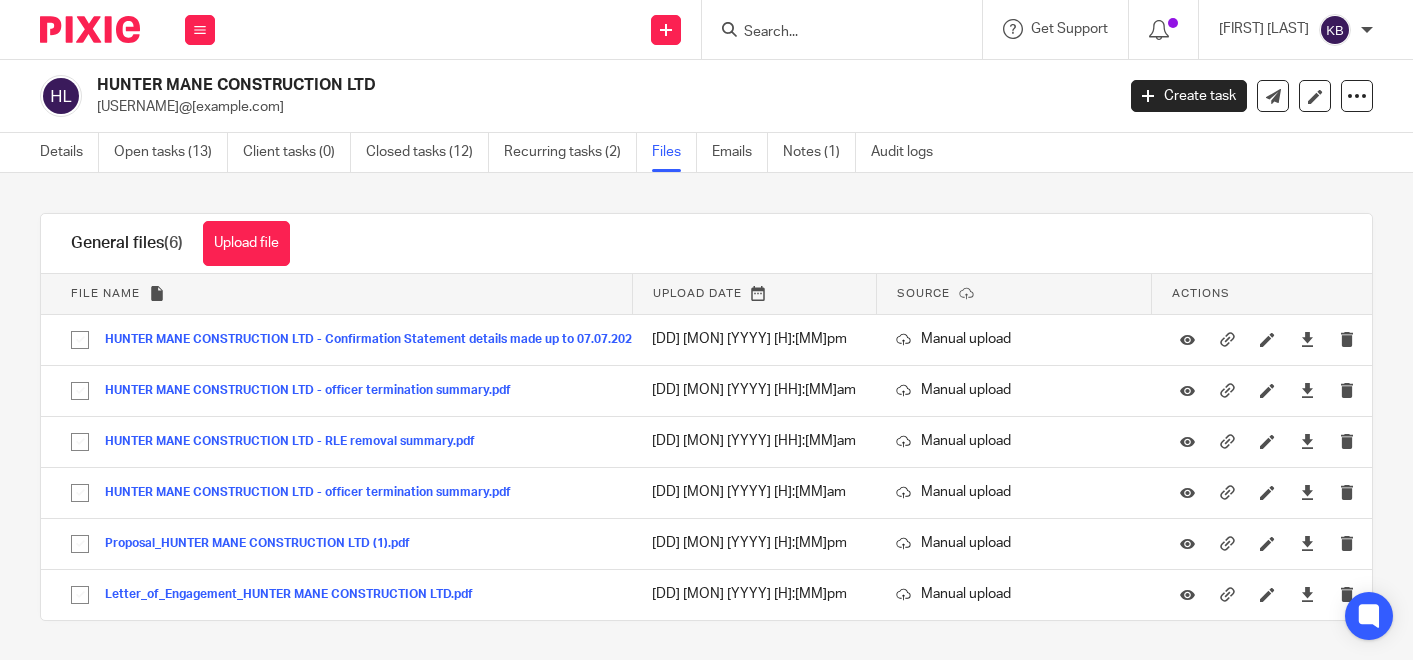 scroll, scrollTop: 0, scrollLeft: 0, axis: both 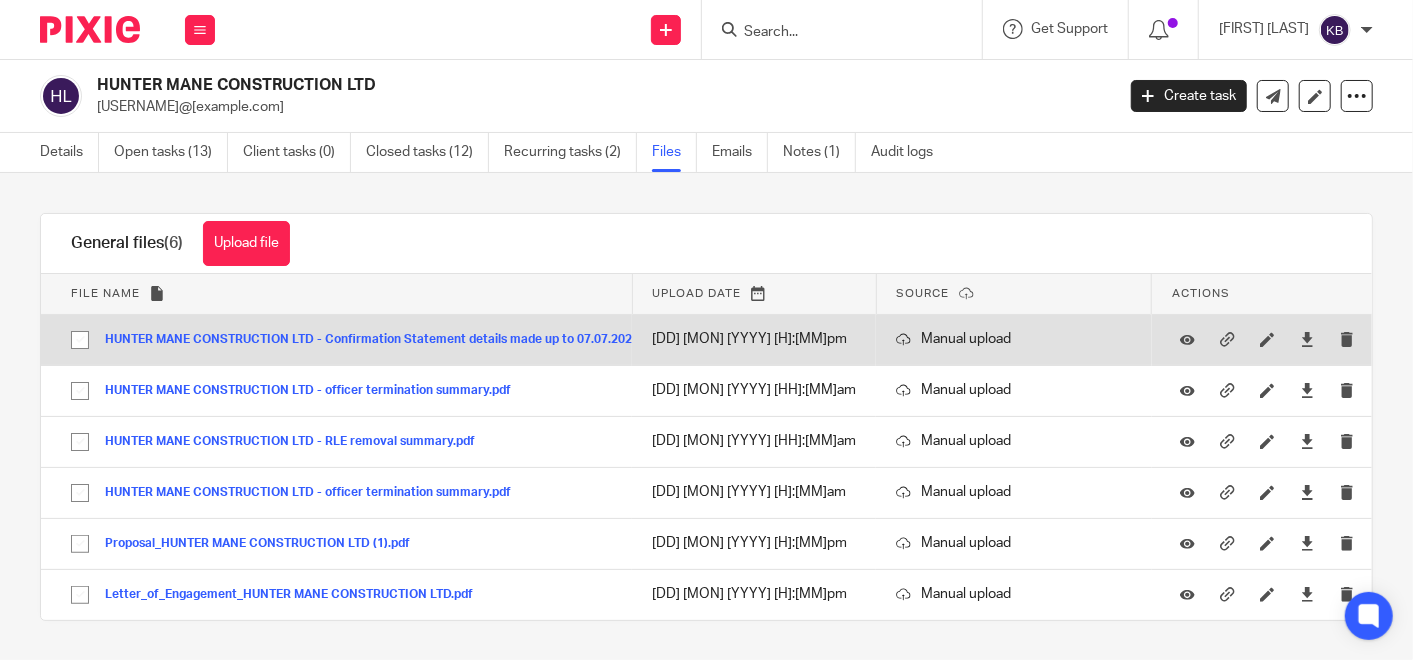click on "HUNTER MANE CONSTRUCTION LTD - Confirmation Statement details made up to 07.07.2025.pdf" at bounding box center [390, 340] 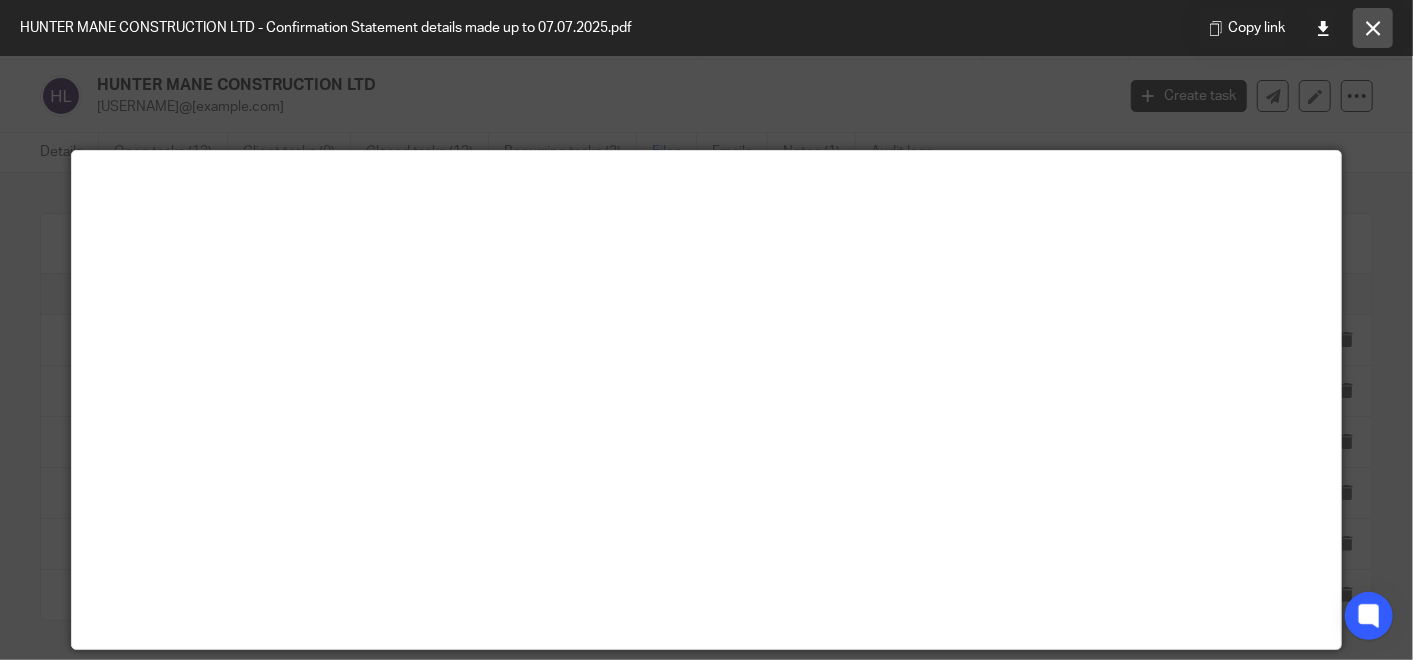 click at bounding box center (1373, 28) 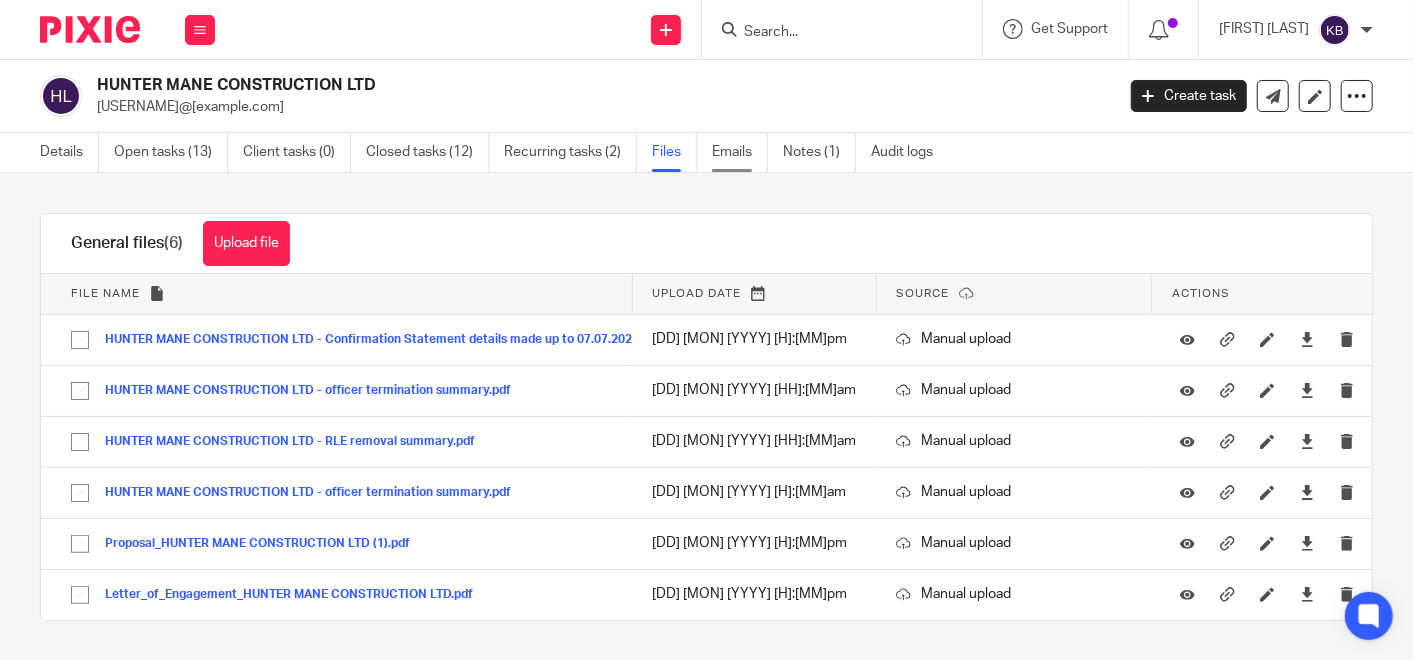 click on "Emails" at bounding box center (740, 152) 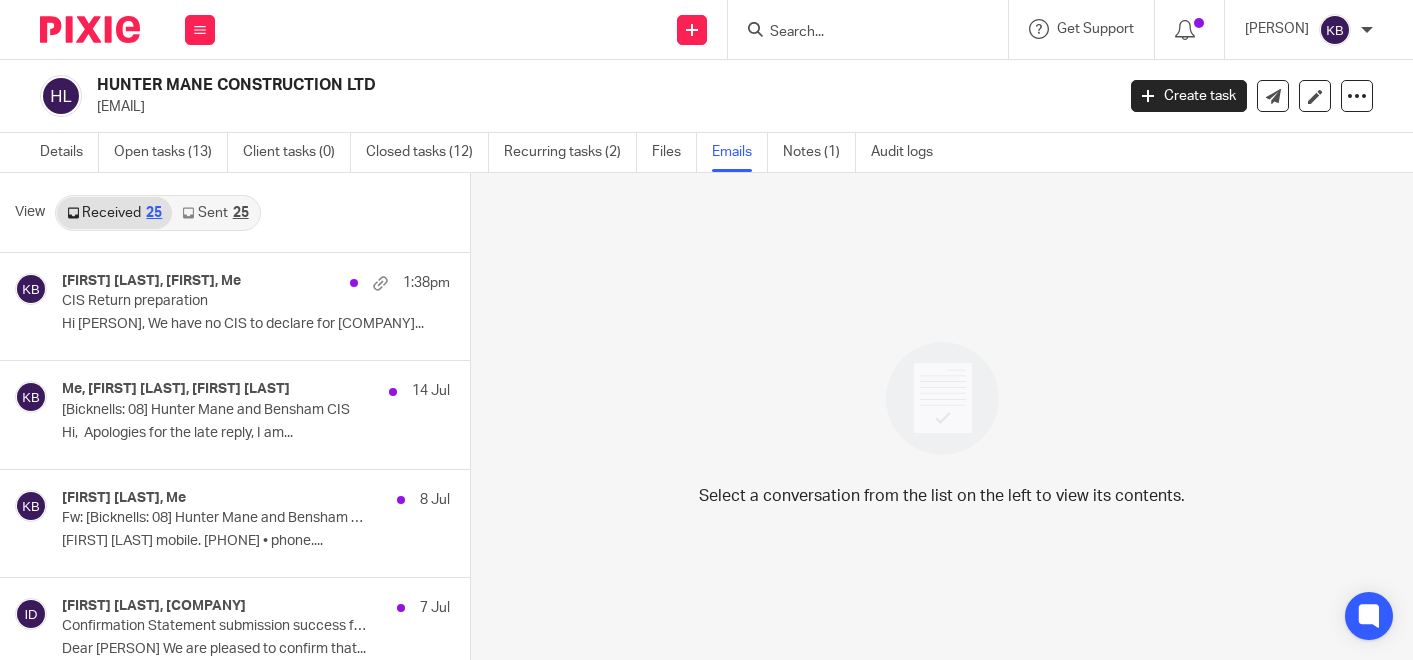 scroll, scrollTop: 0, scrollLeft: 0, axis: both 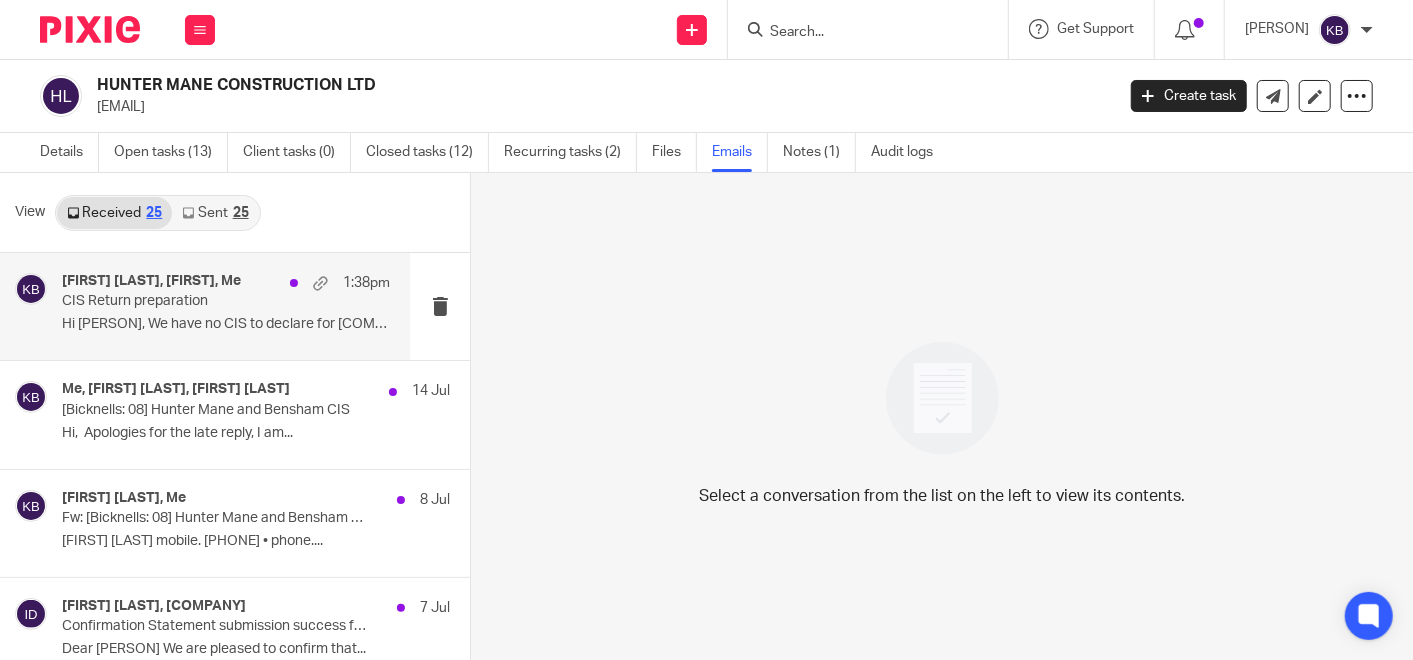 click on "[FIRST] [LAST], [FIRST], Me
[TIME] [SUBJECT] Hi [FIRST],  We have no CIS to declare for Bensham..." at bounding box center (226, 306) 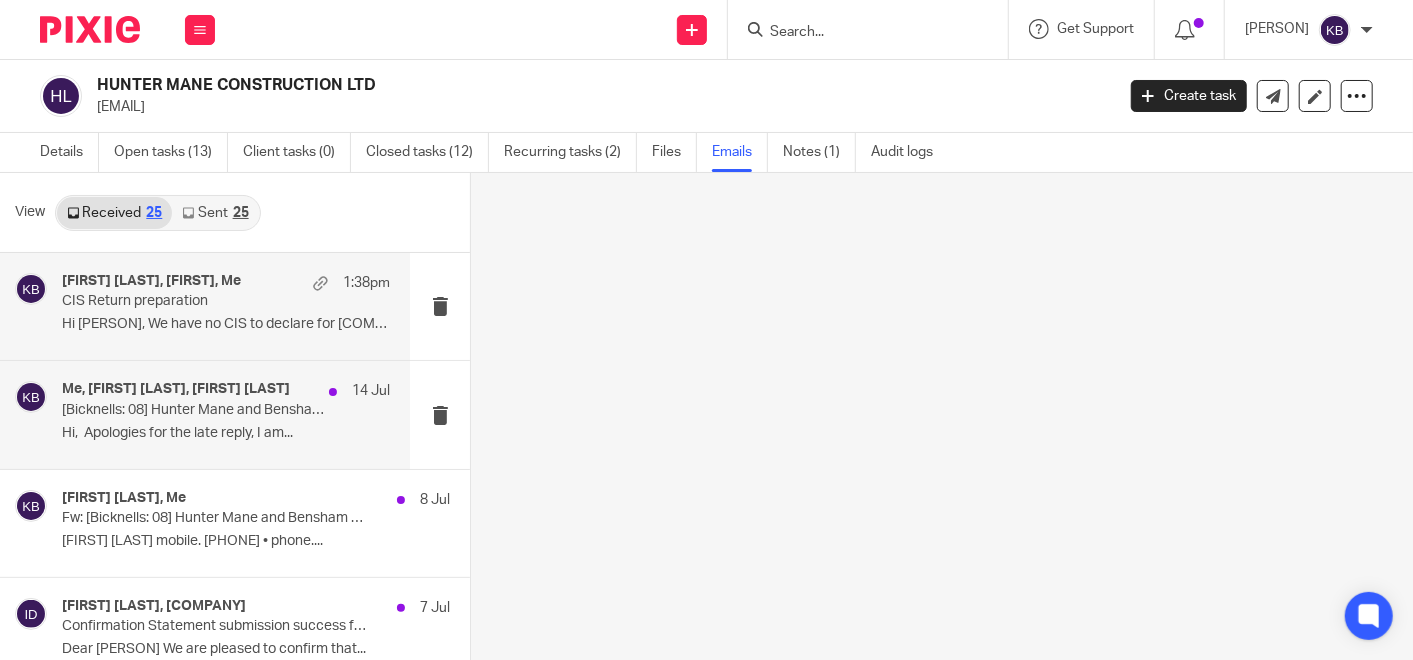 click on "[Bicknells: 08] Hunter Mane and Bensham CIS" at bounding box center [193, 410] 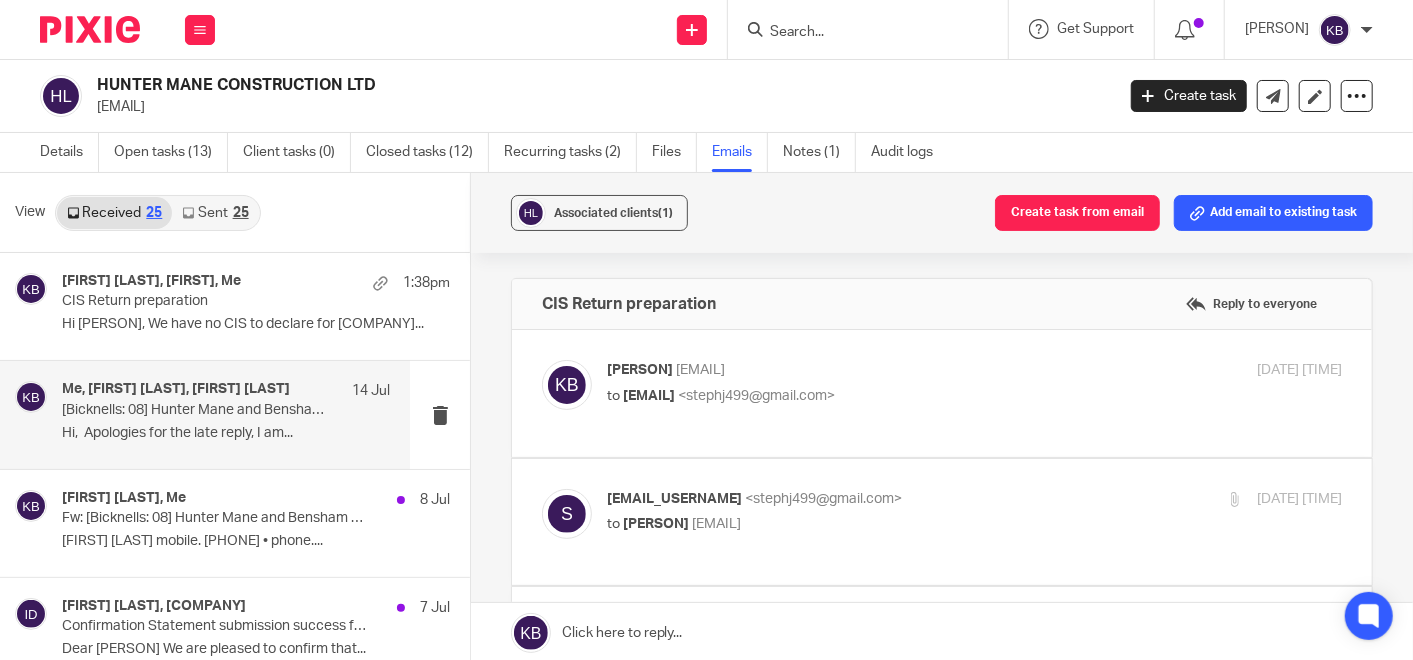scroll, scrollTop: 0, scrollLeft: 0, axis: both 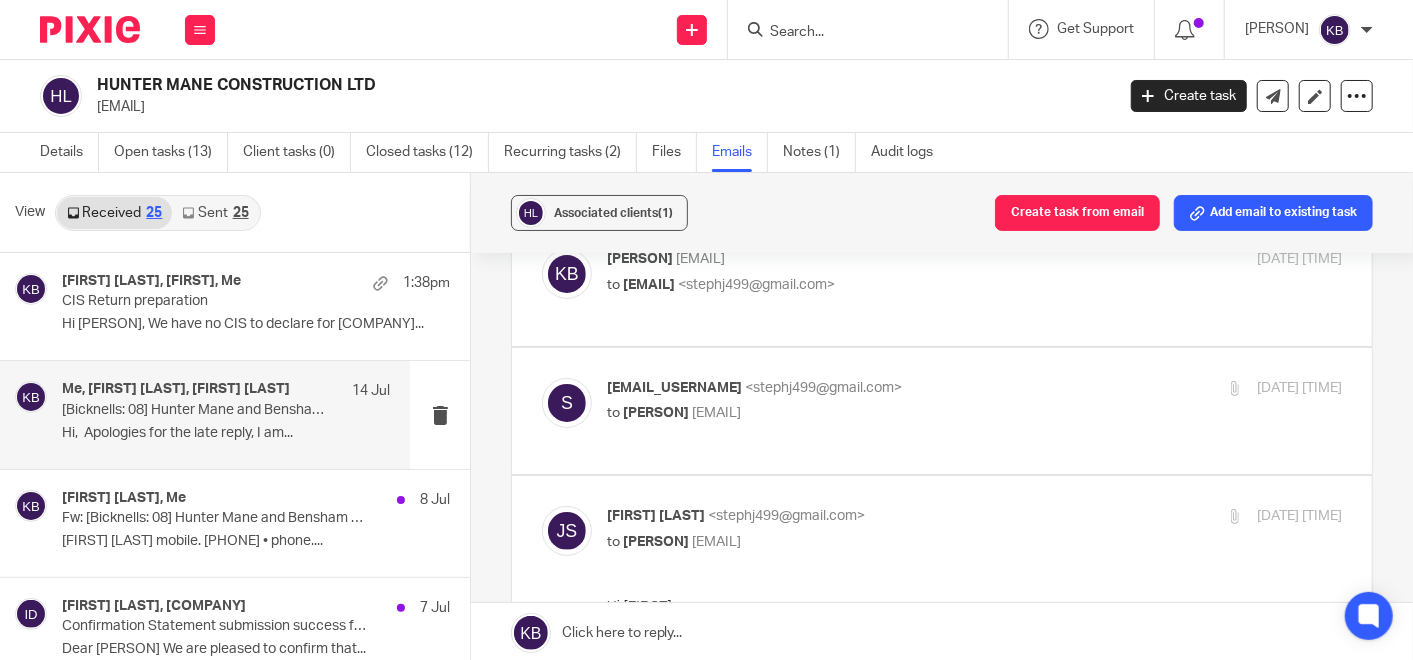 click on "<stephj499@gmail.com>" at bounding box center [823, 388] 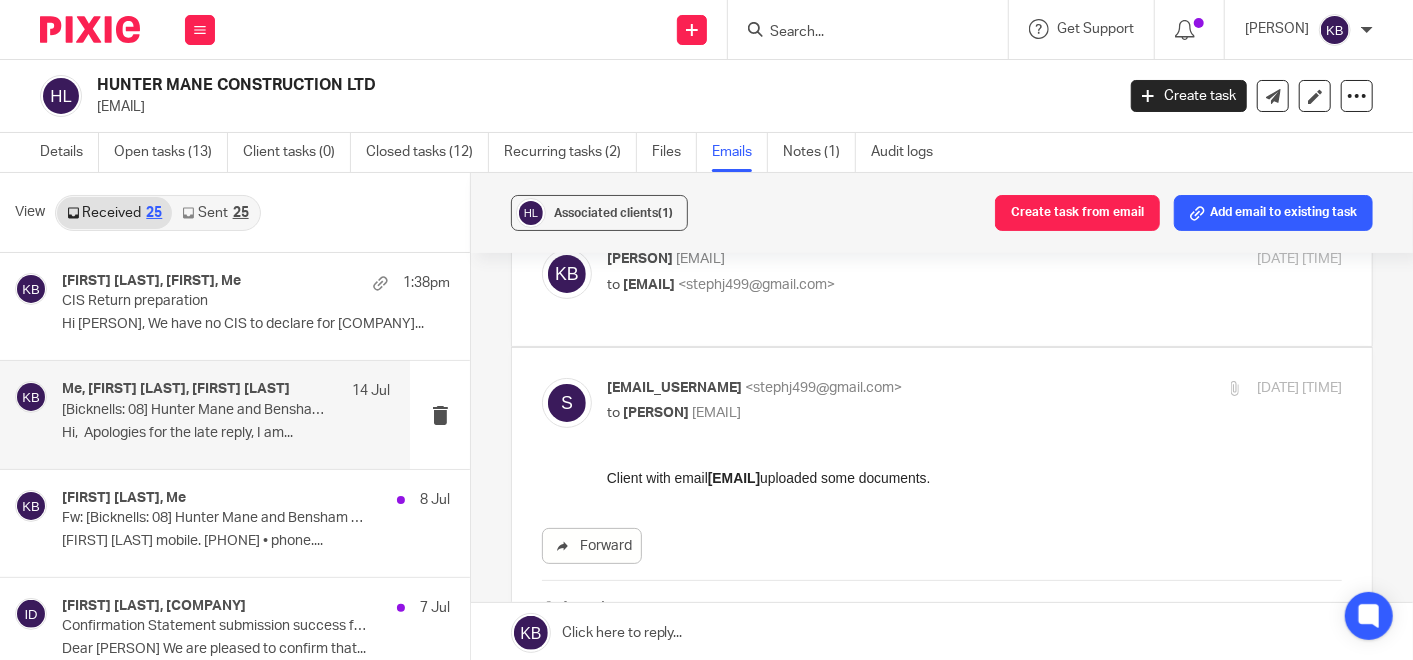 scroll, scrollTop: 0, scrollLeft: 0, axis: both 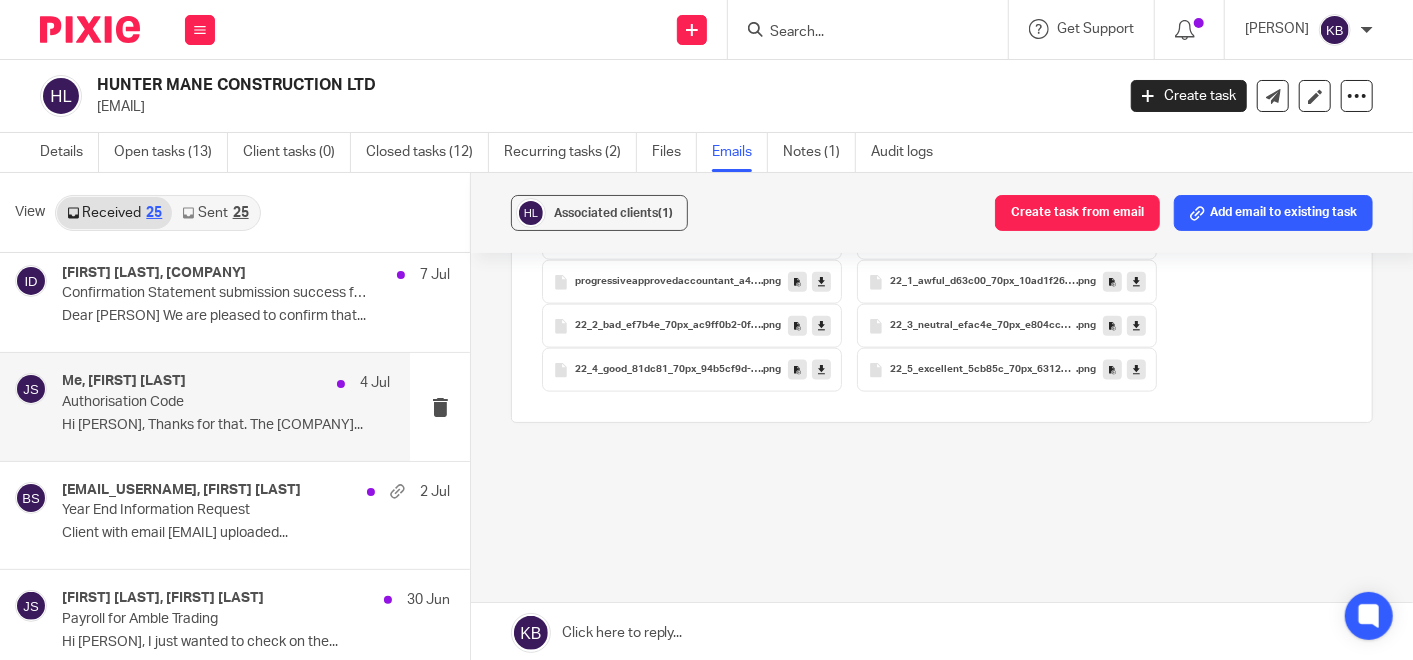click on "Me, James Stephenson
4 Jul   Authorisation Code   Hi Kate,  Thanks for that. The Hunter Mane..." at bounding box center (226, 406) 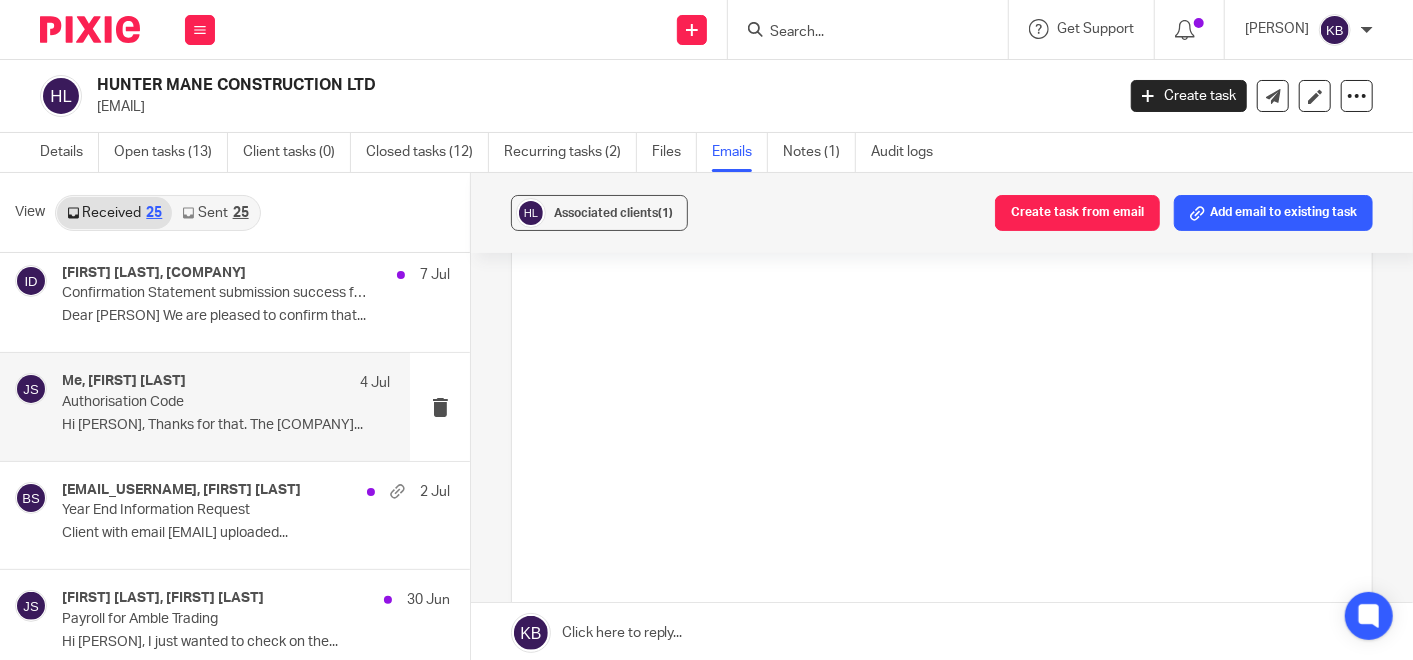 scroll, scrollTop: 0, scrollLeft: 0, axis: both 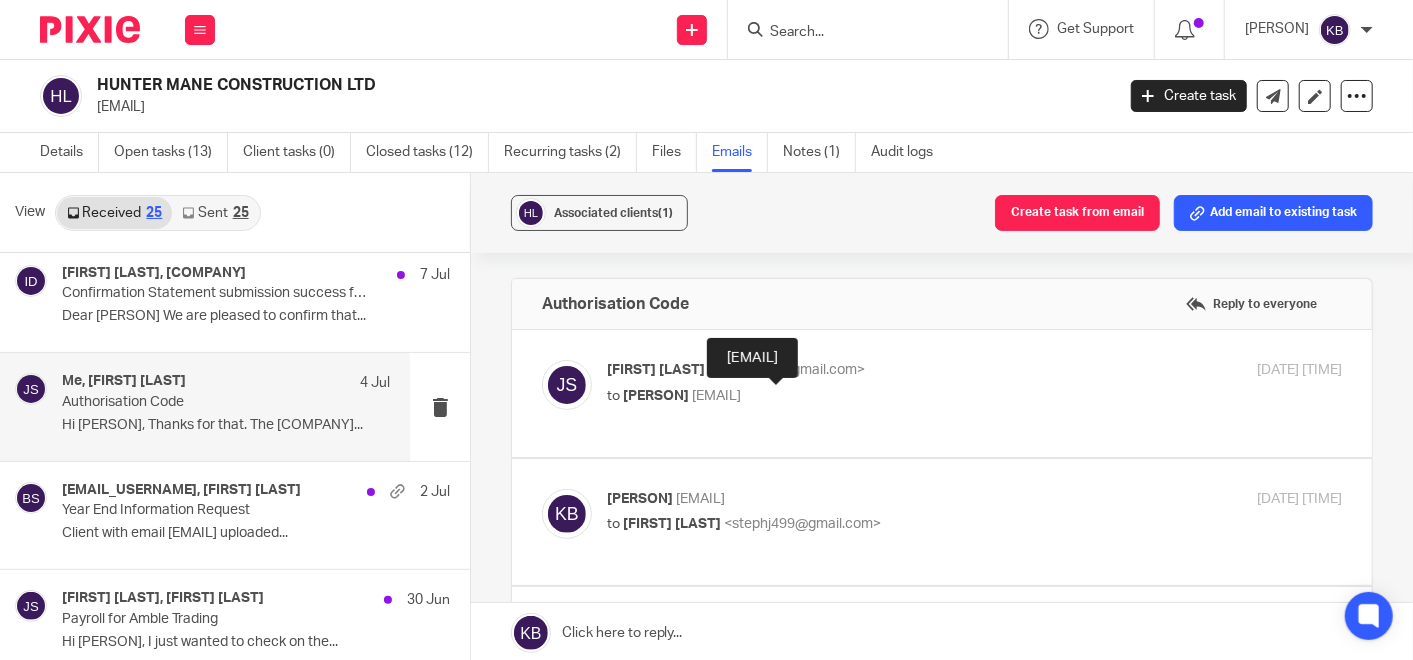 click on "<kate@bicknells.net>" at bounding box center (716, 396) 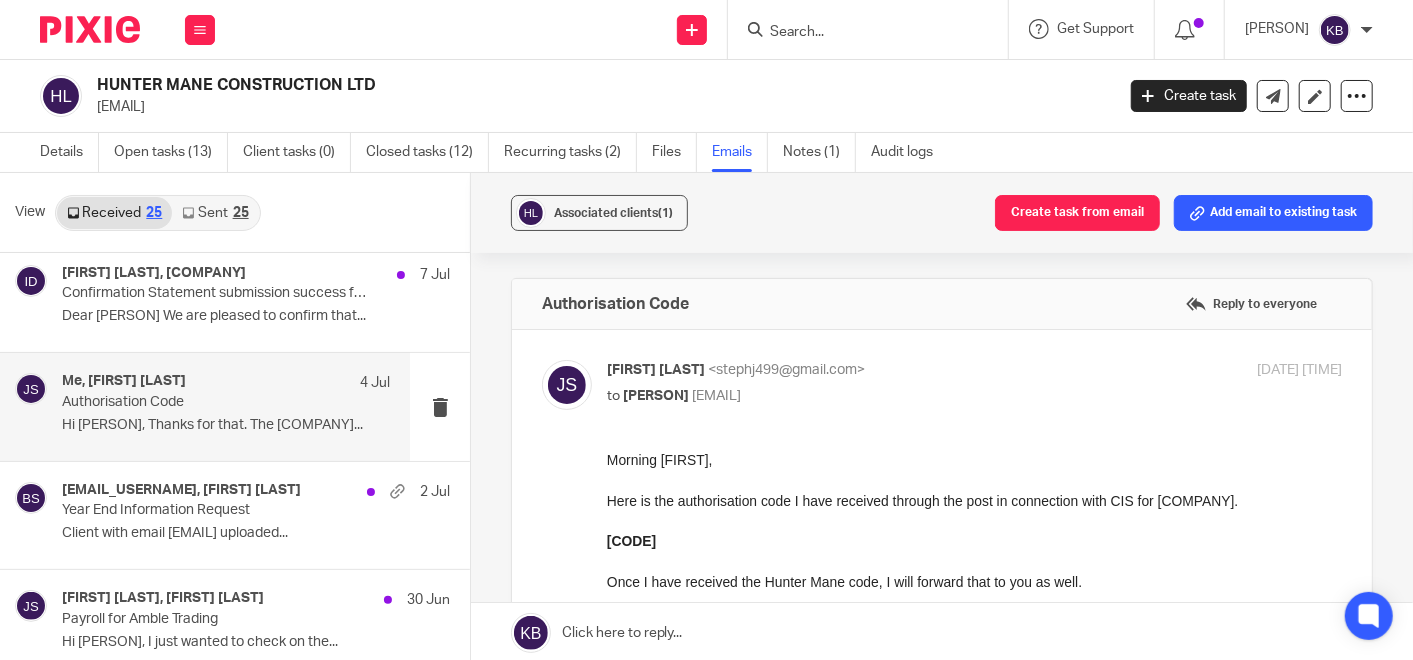 scroll, scrollTop: 0, scrollLeft: 0, axis: both 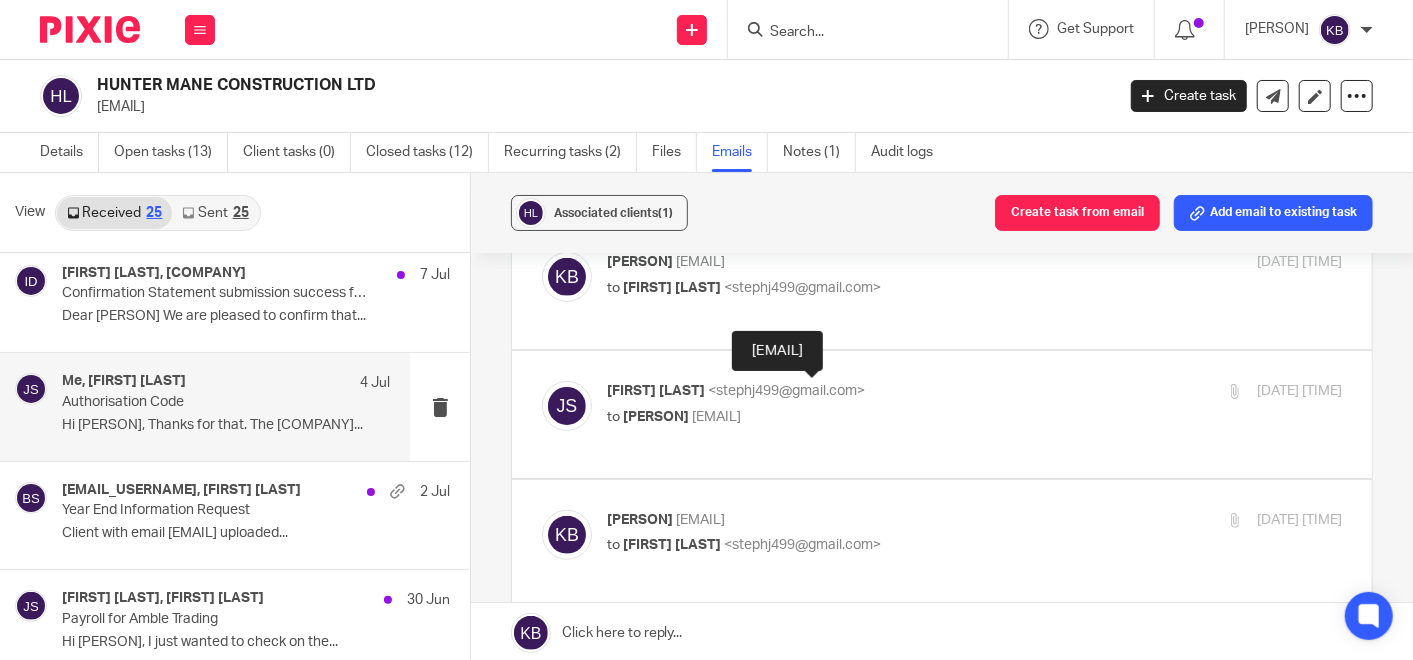 click on "<stephj499@gmail.com>" at bounding box center (786, 391) 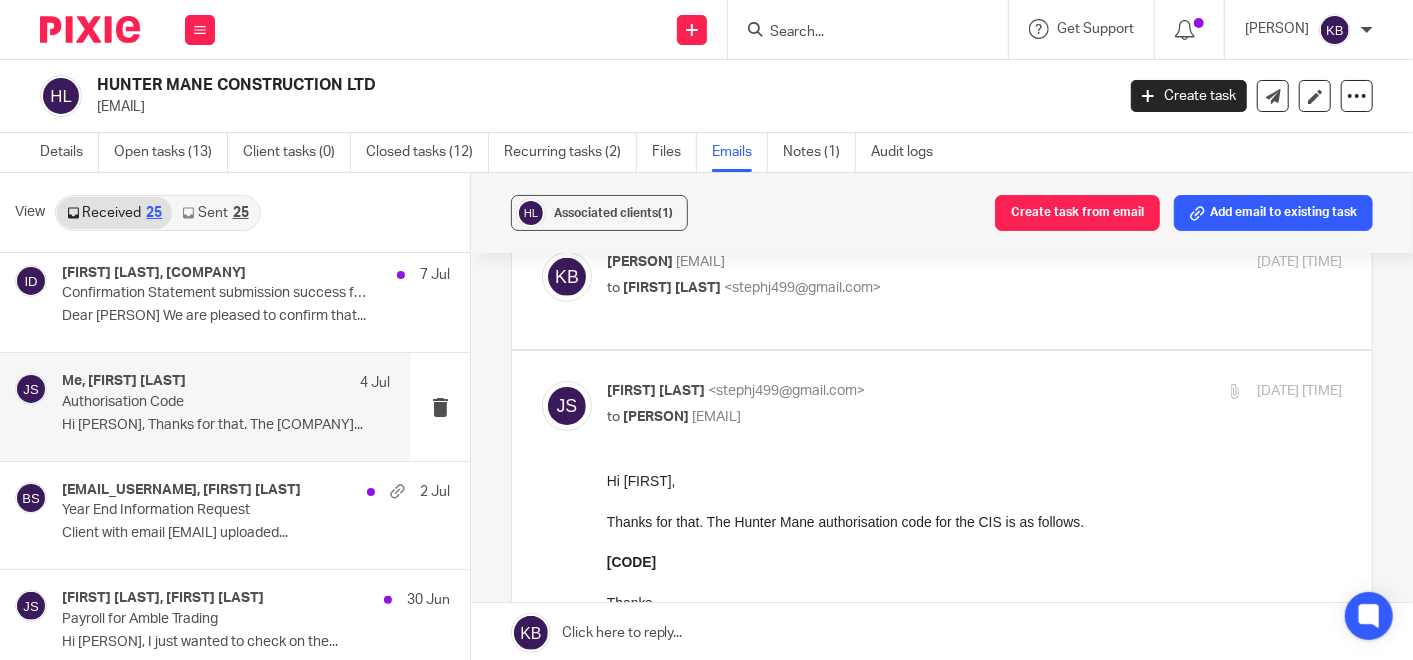 scroll, scrollTop: 0, scrollLeft: 0, axis: both 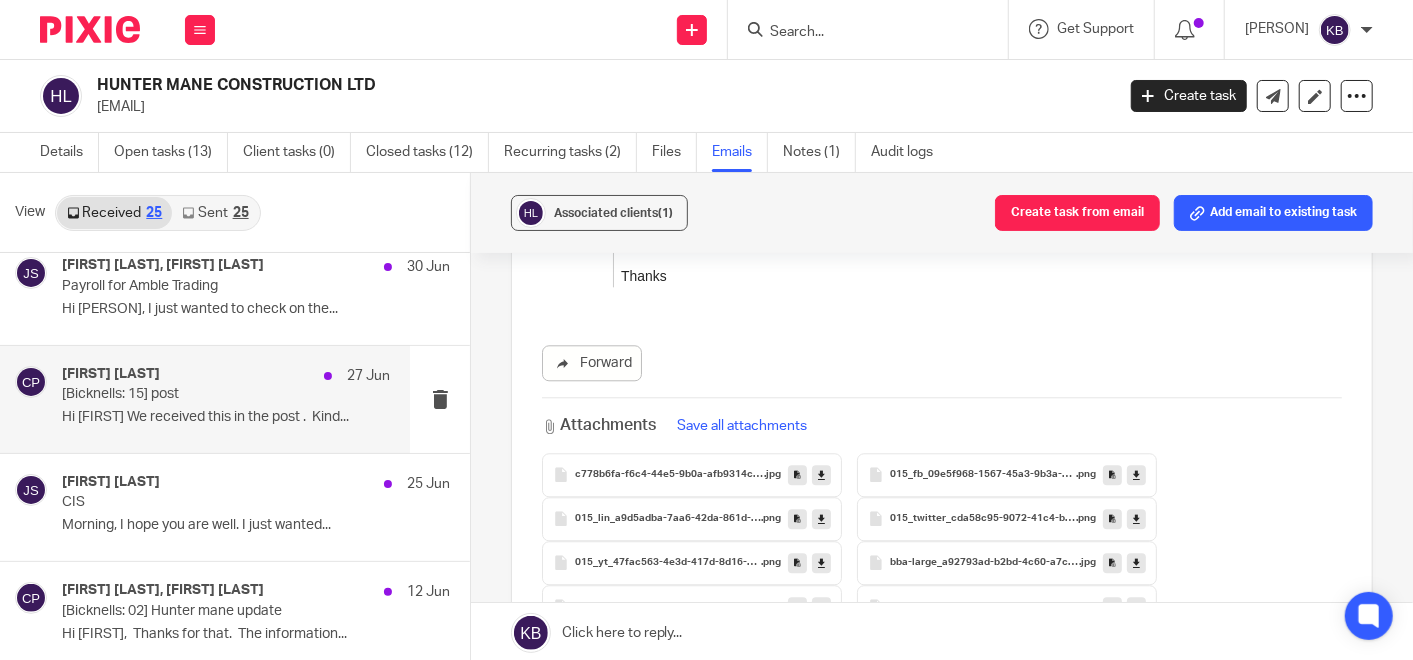 click on "Caroline Preece
27 Jun   [Bicknells: 15] post   Hi James  We received this in the post .  Kind..." at bounding box center (226, 399) 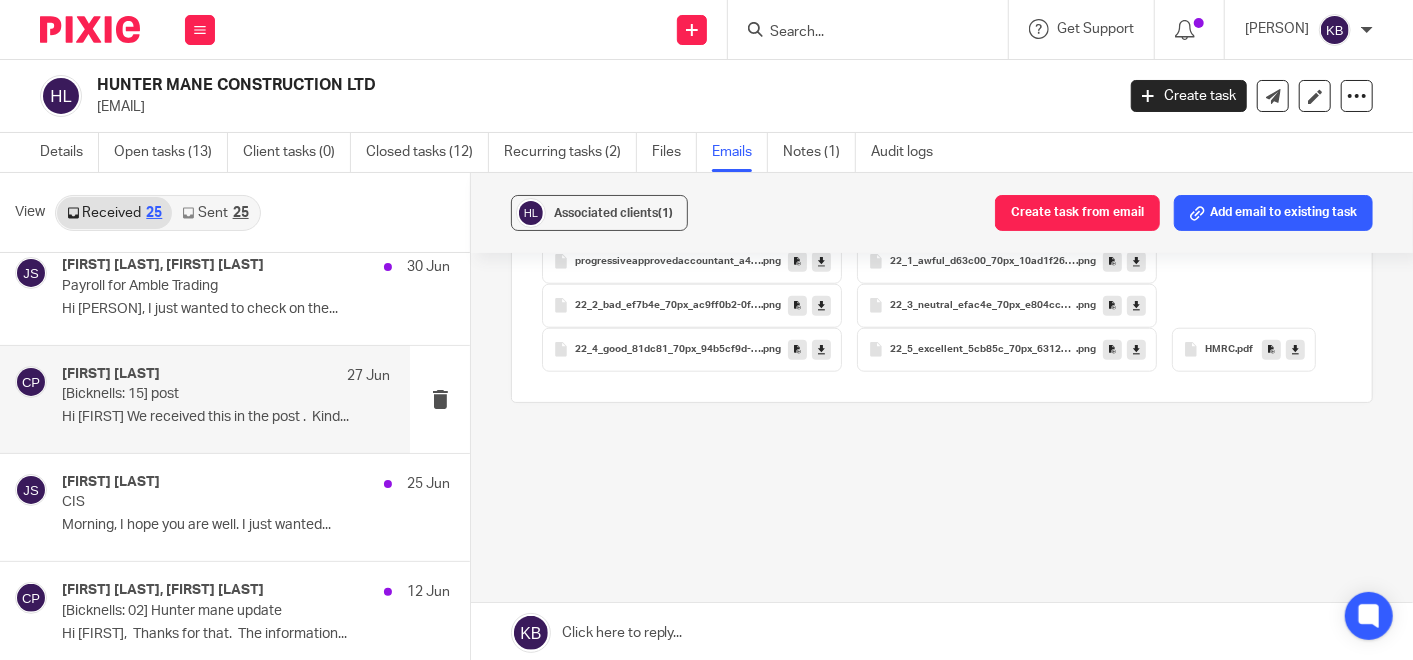 scroll, scrollTop: 0, scrollLeft: 0, axis: both 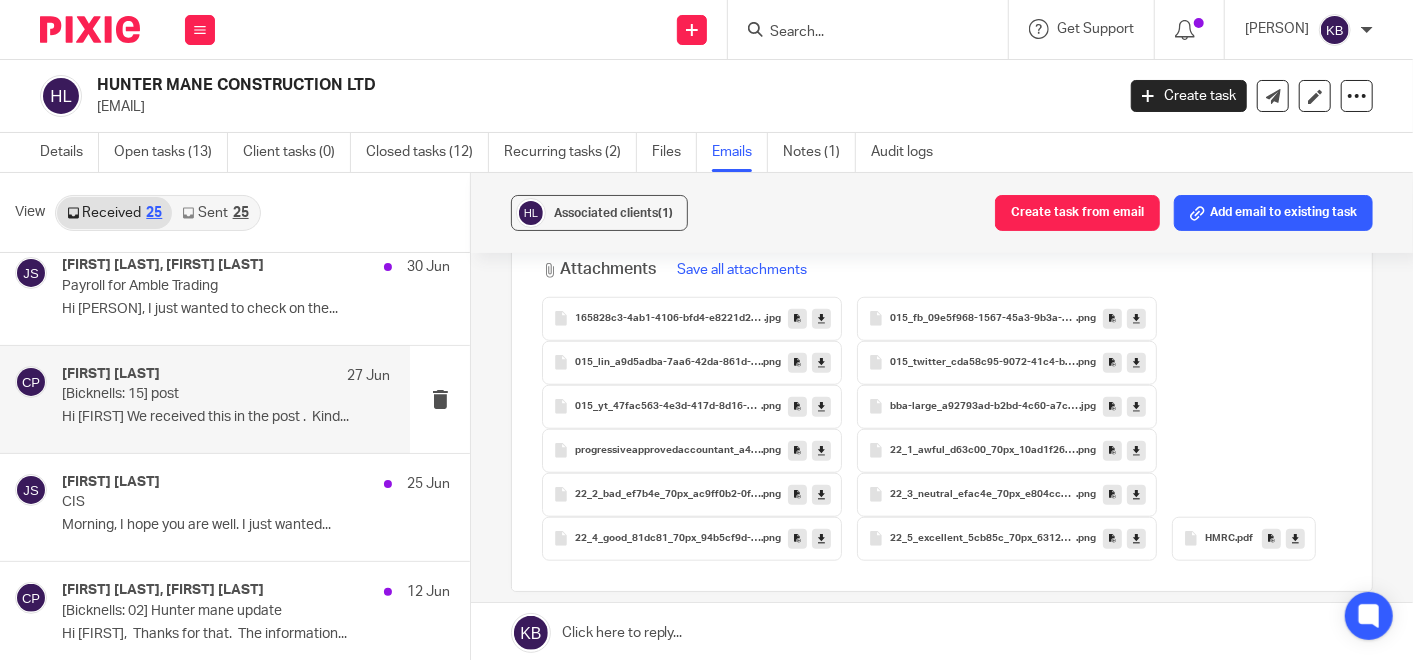 click on "HMRC .pdf" at bounding box center [1244, 539] 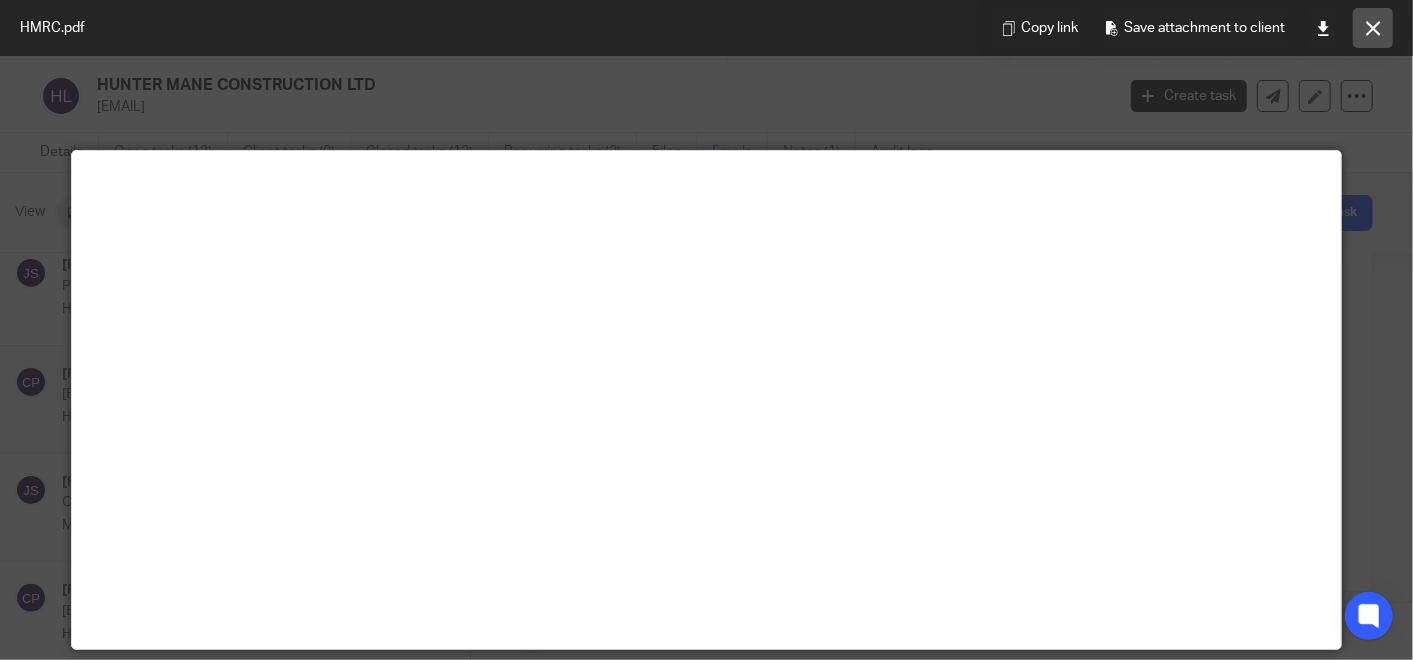 click at bounding box center [1373, 28] 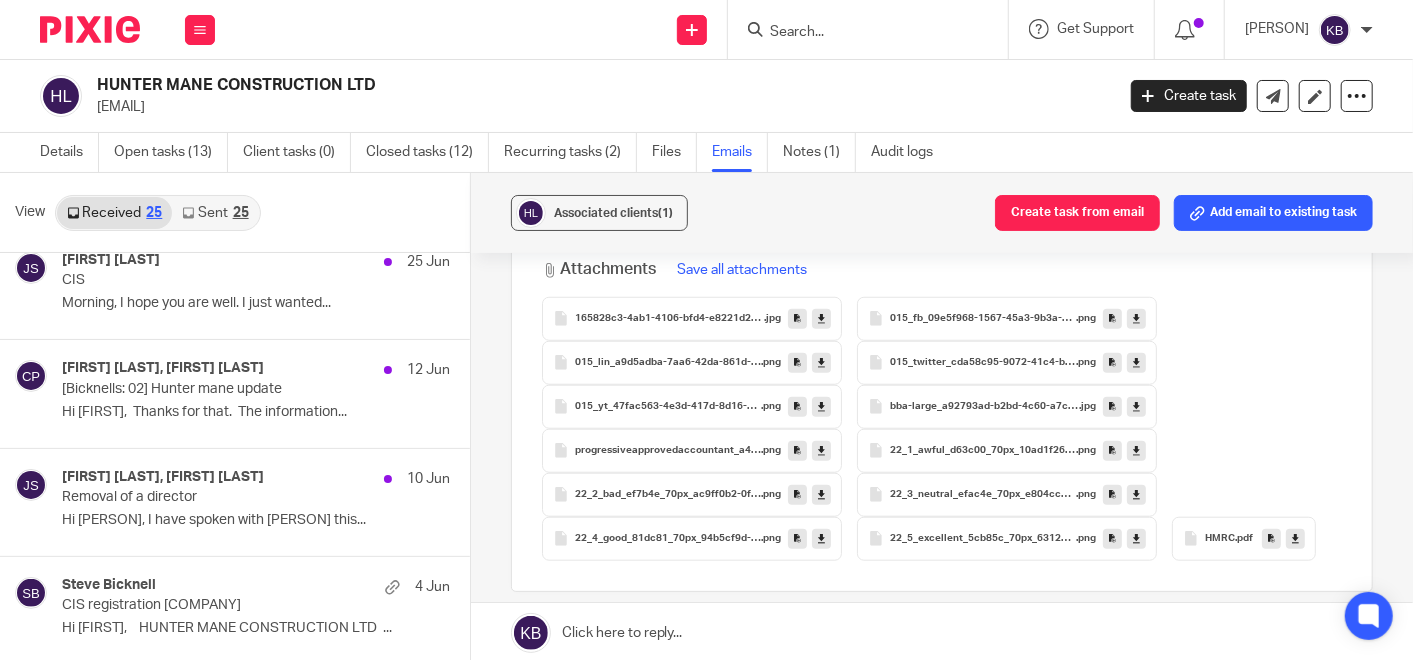 scroll, scrollTop: 1000, scrollLeft: 0, axis: vertical 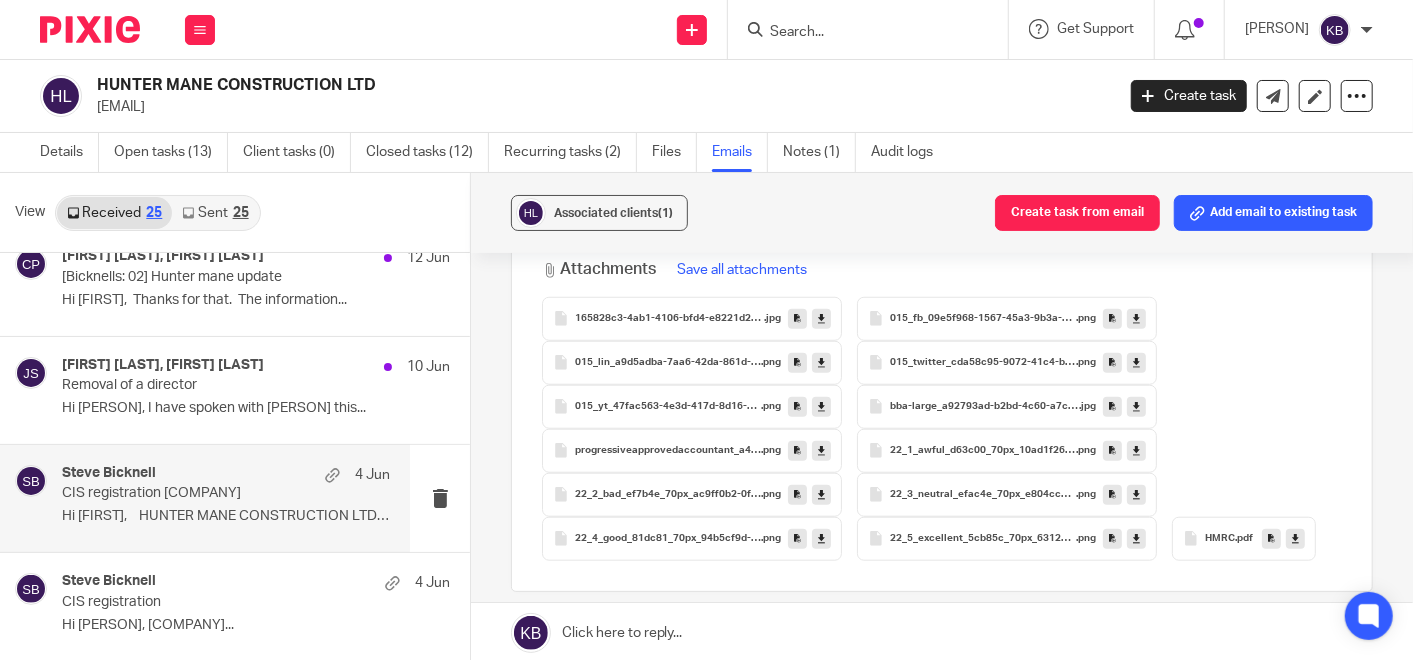click on "CIS registration HUNTER MANE CONSTRUCTION LTD" at bounding box center [193, 493] 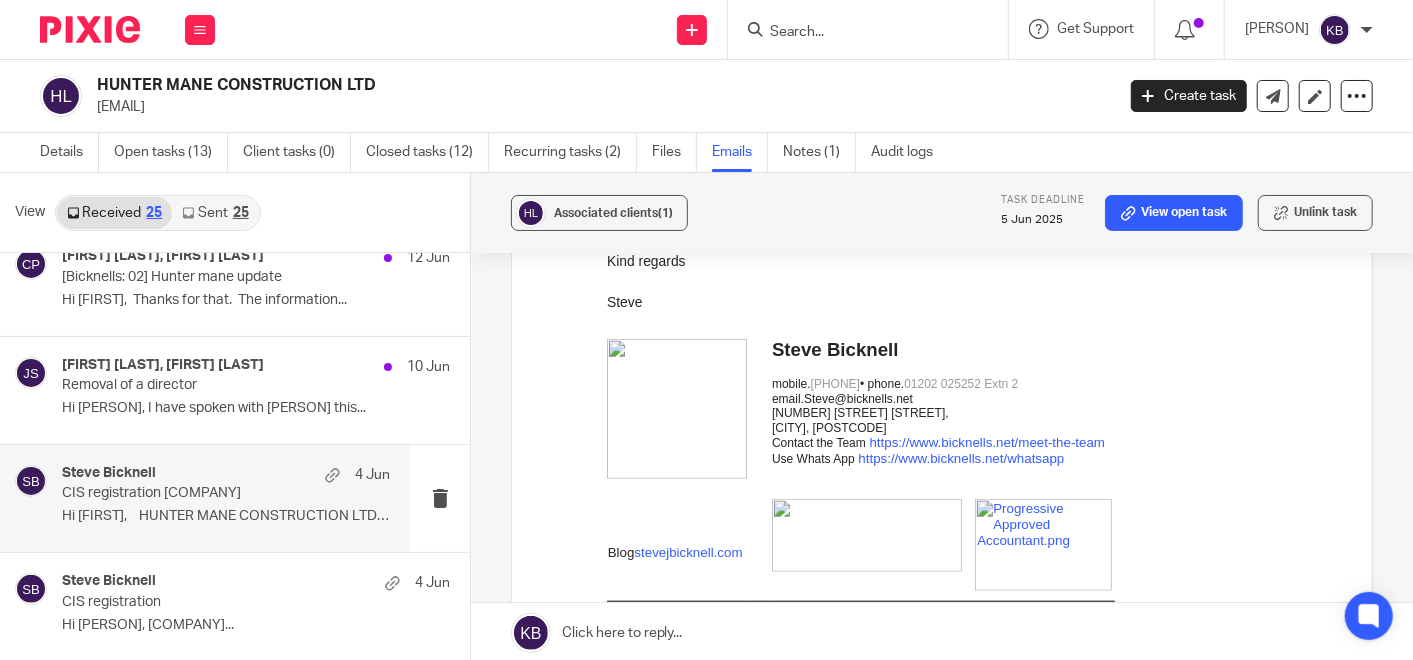 scroll, scrollTop: 0, scrollLeft: 0, axis: both 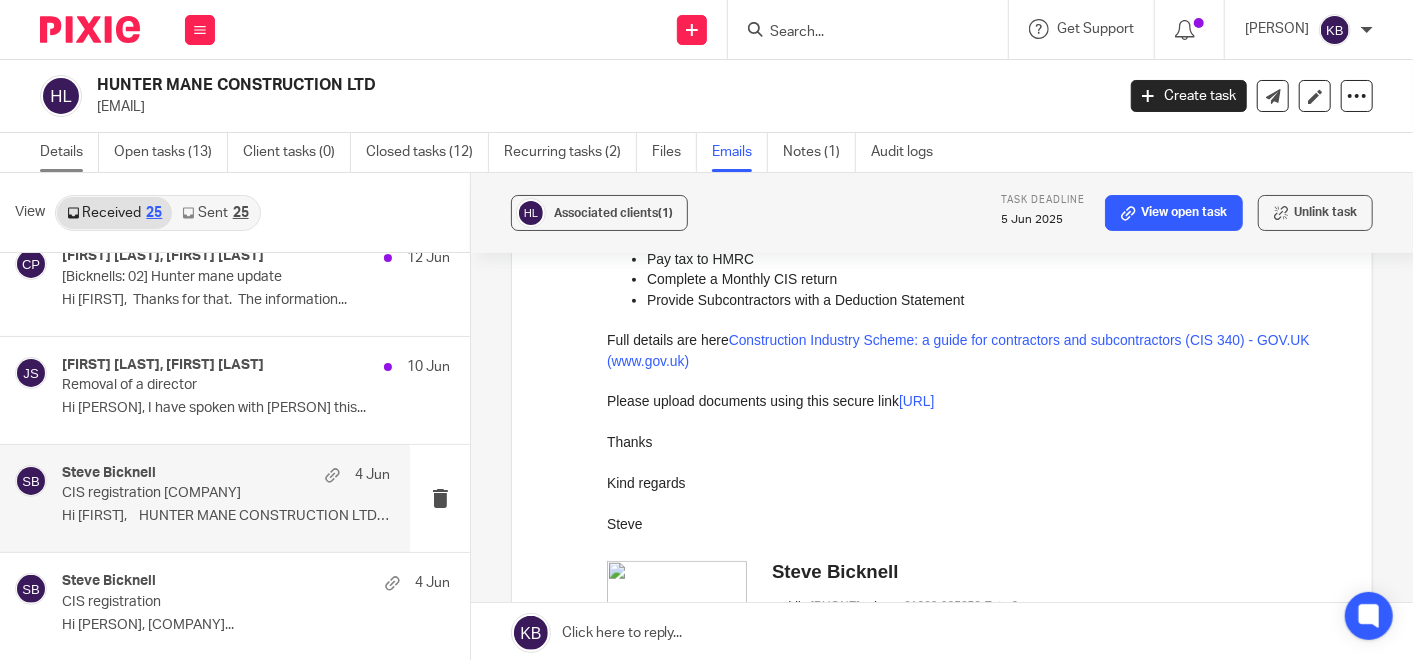 click on "Details" at bounding box center (69, 152) 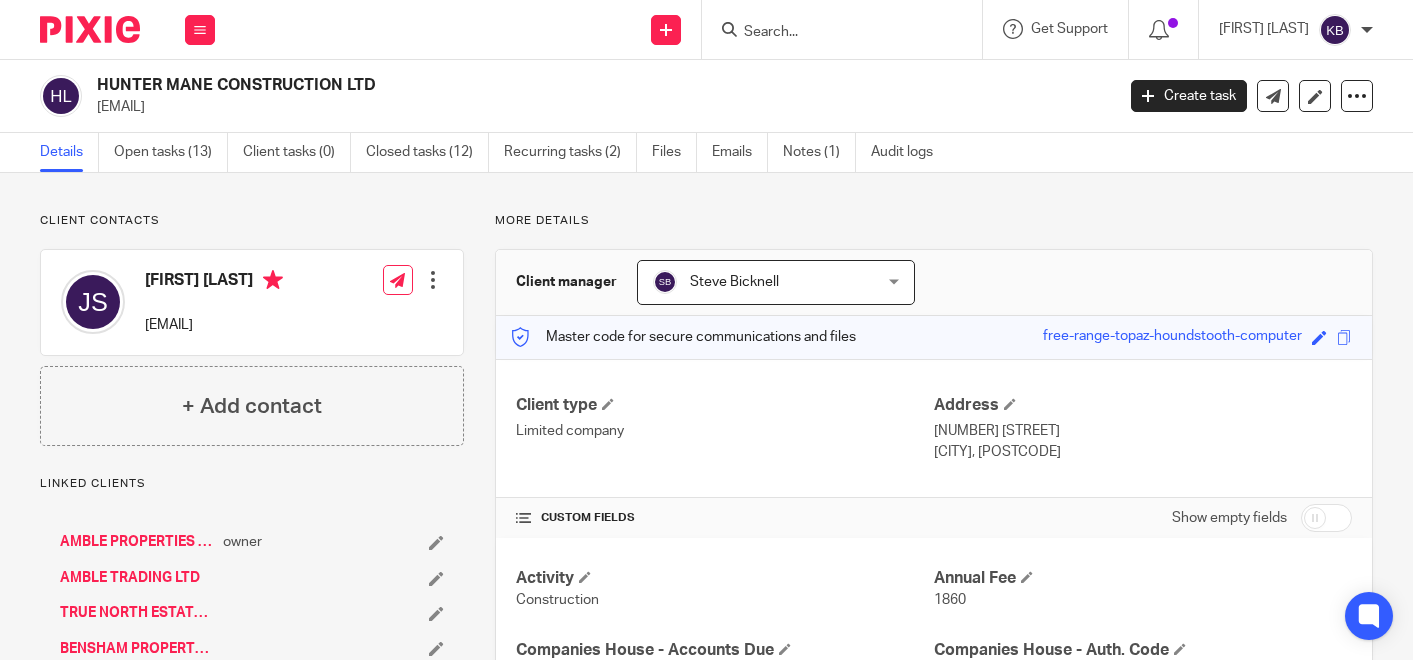 scroll, scrollTop: 0, scrollLeft: 0, axis: both 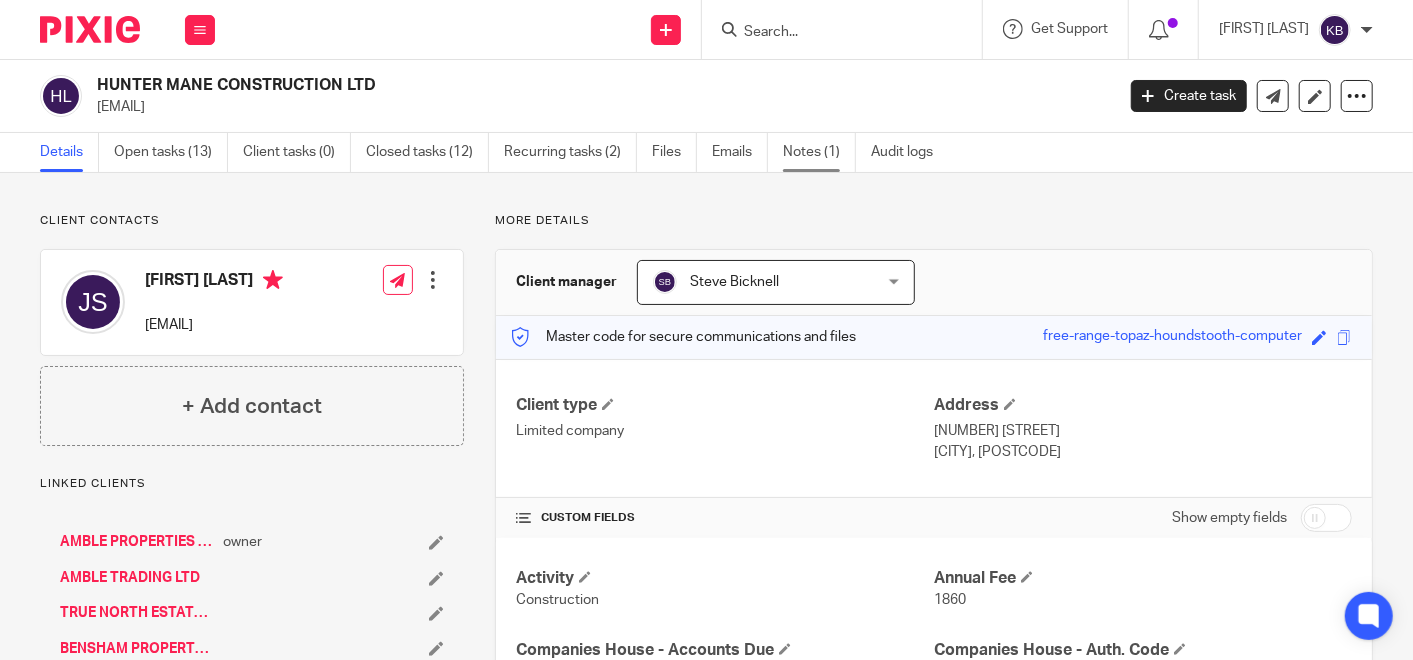 click on "Notes (1)" at bounding box center [819, 152] 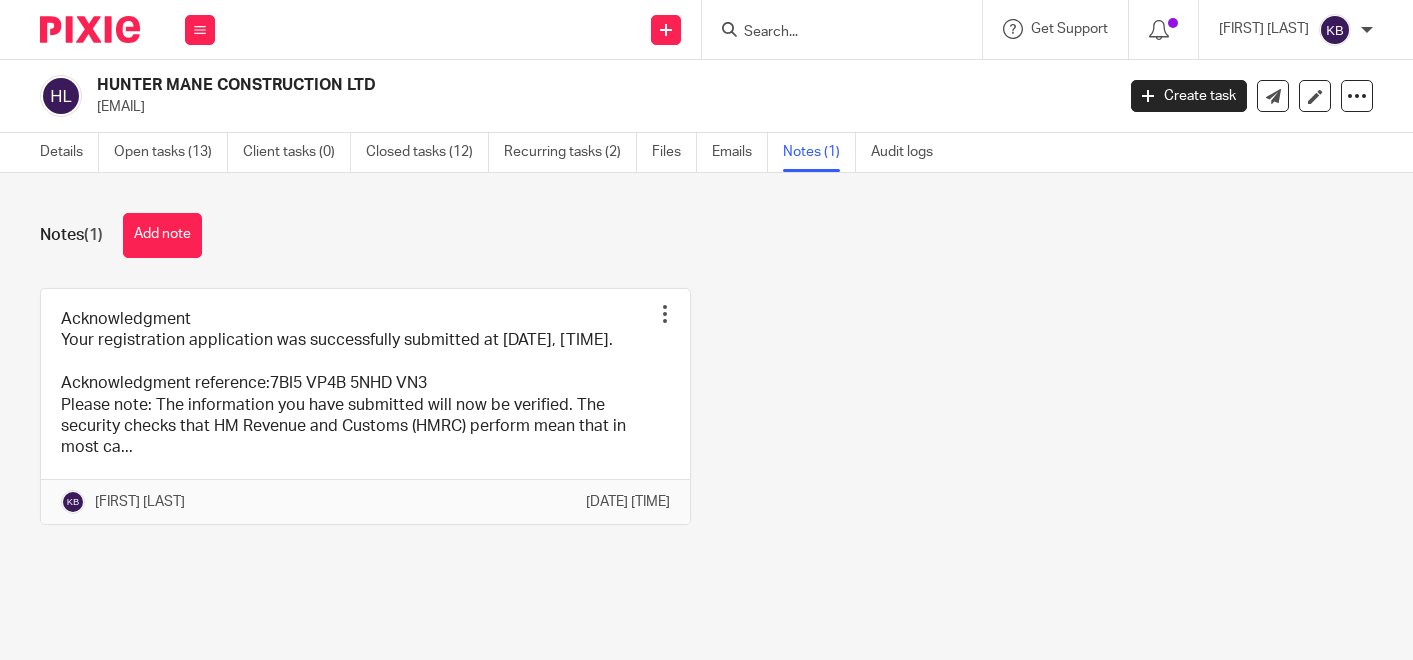 scroll, scrollTop: 0, scrollLeft: 0, axis: both 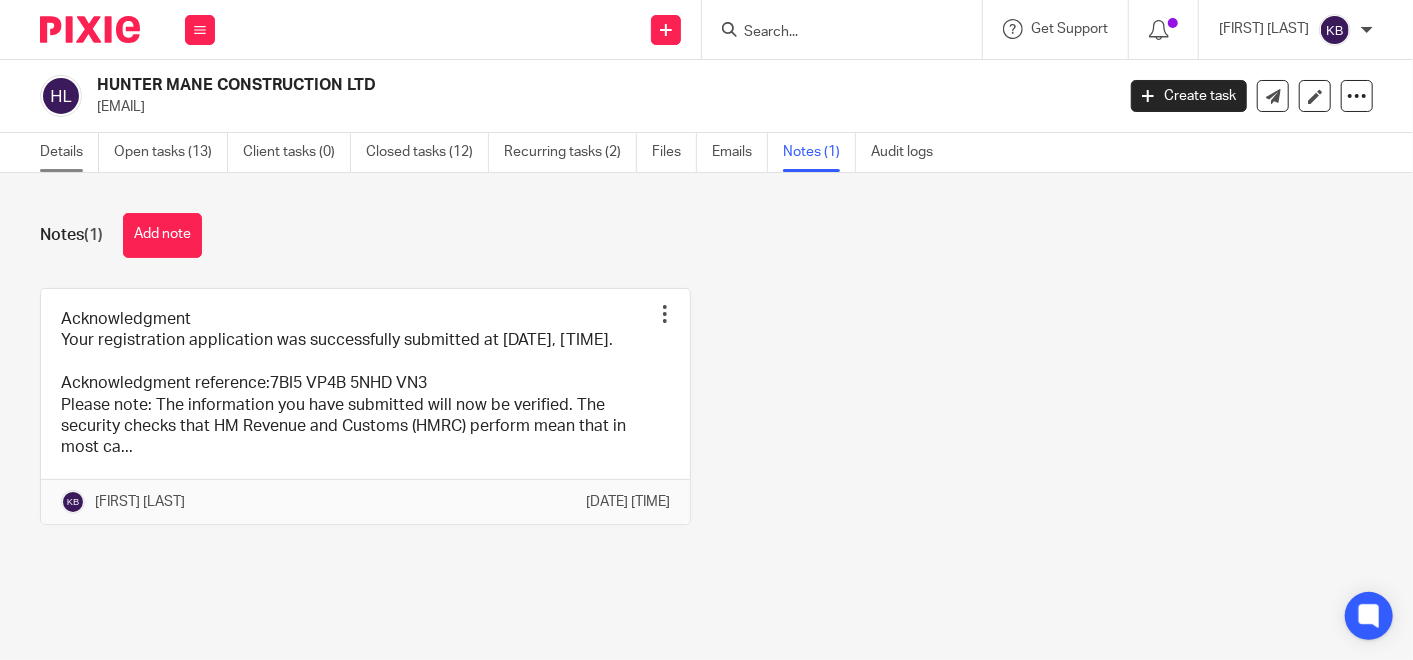click on "Details" at bounding box center (69, 152) 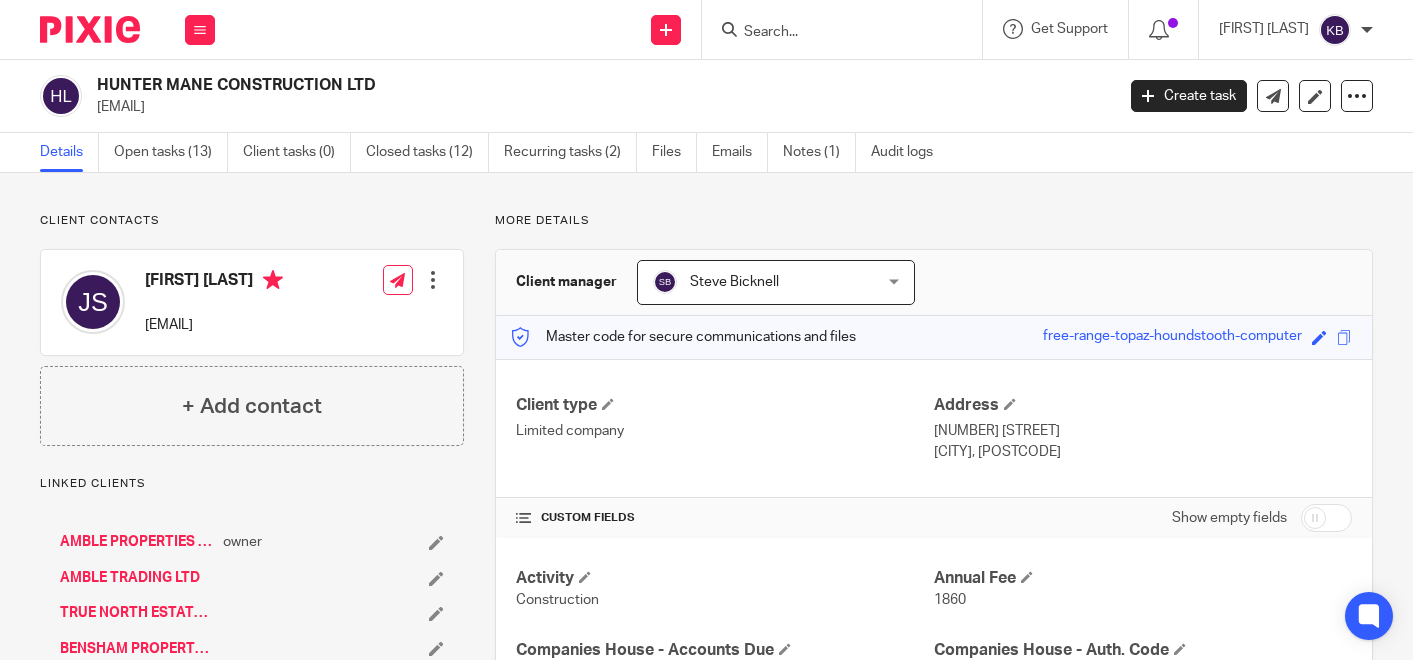 scroll, scrollTop: 0, scrollLeft: 0, axis: both 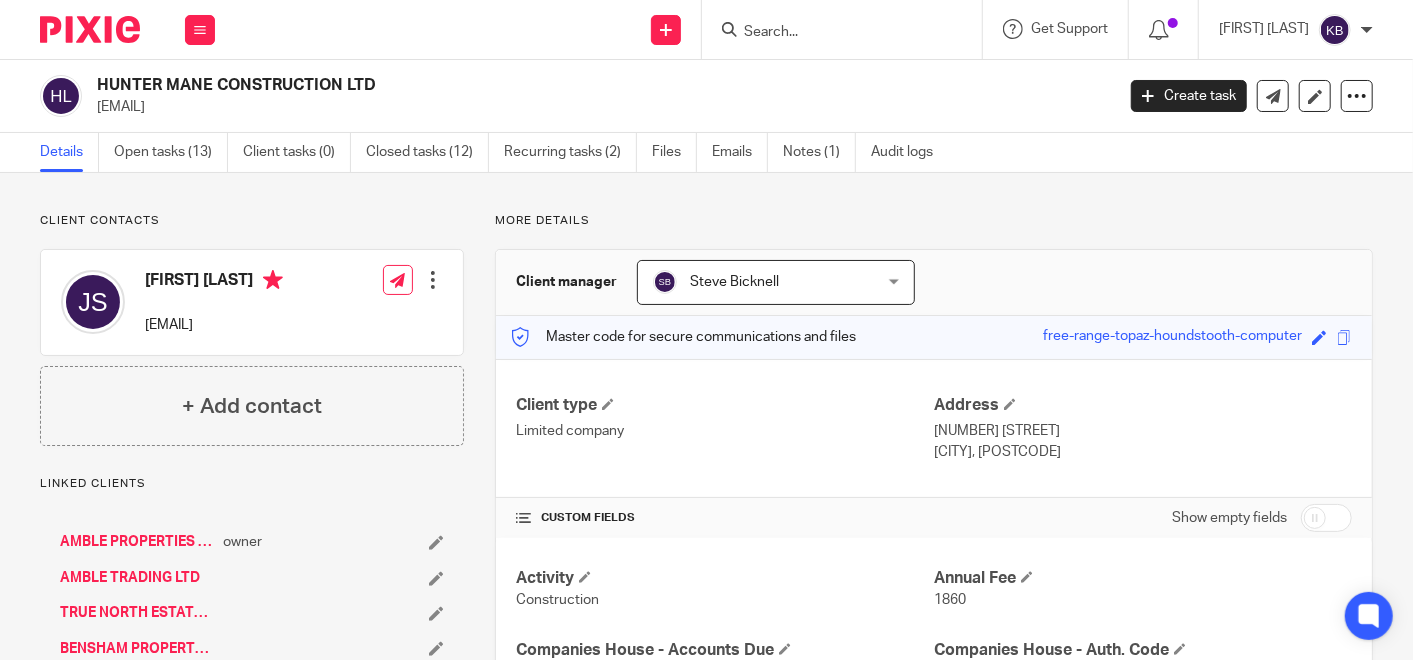 click at bounding box center [832, 33] 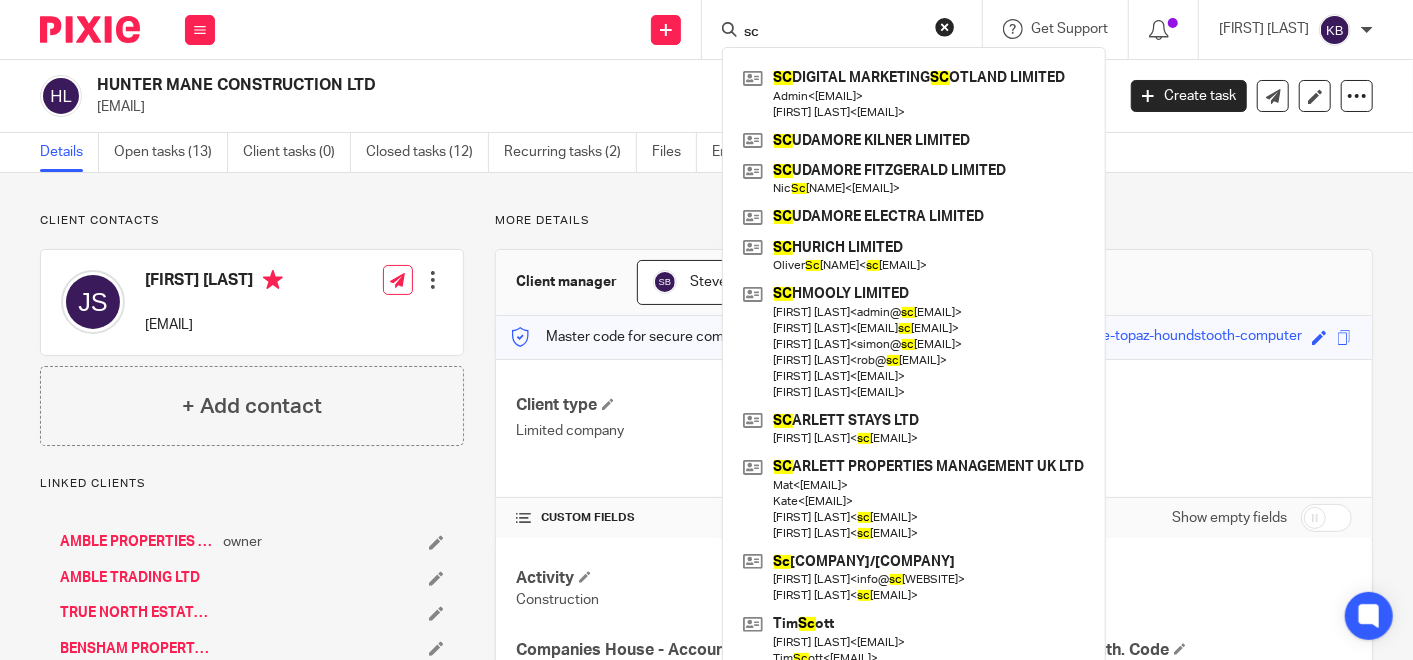 type on "s" 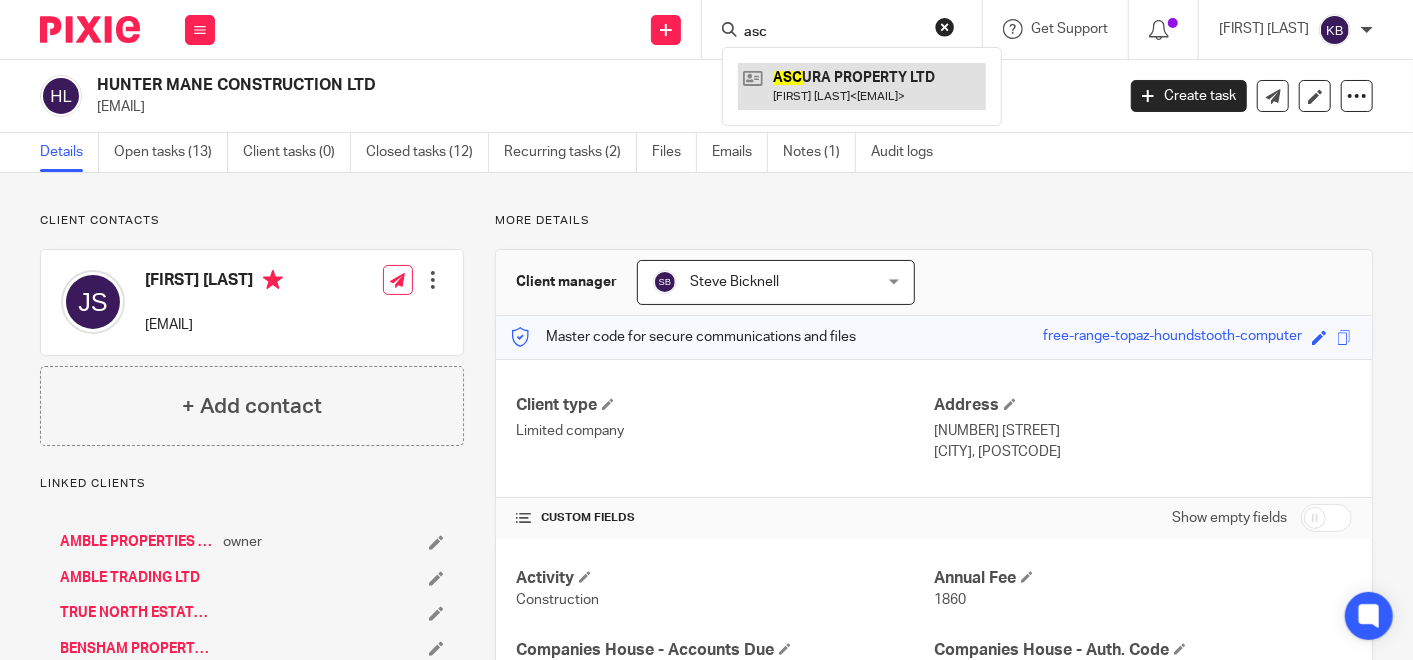 type on "asc" 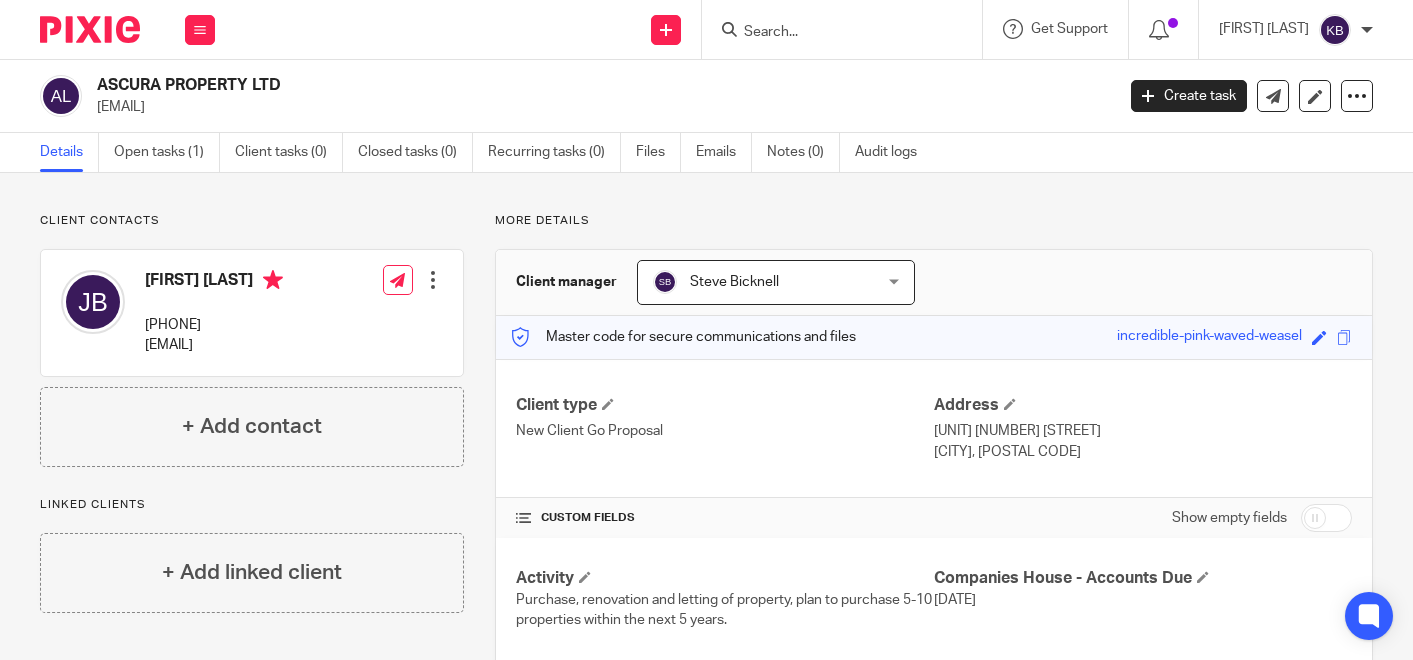 scroll, scrollTop: 0, scrollLeft: 0, axis: both 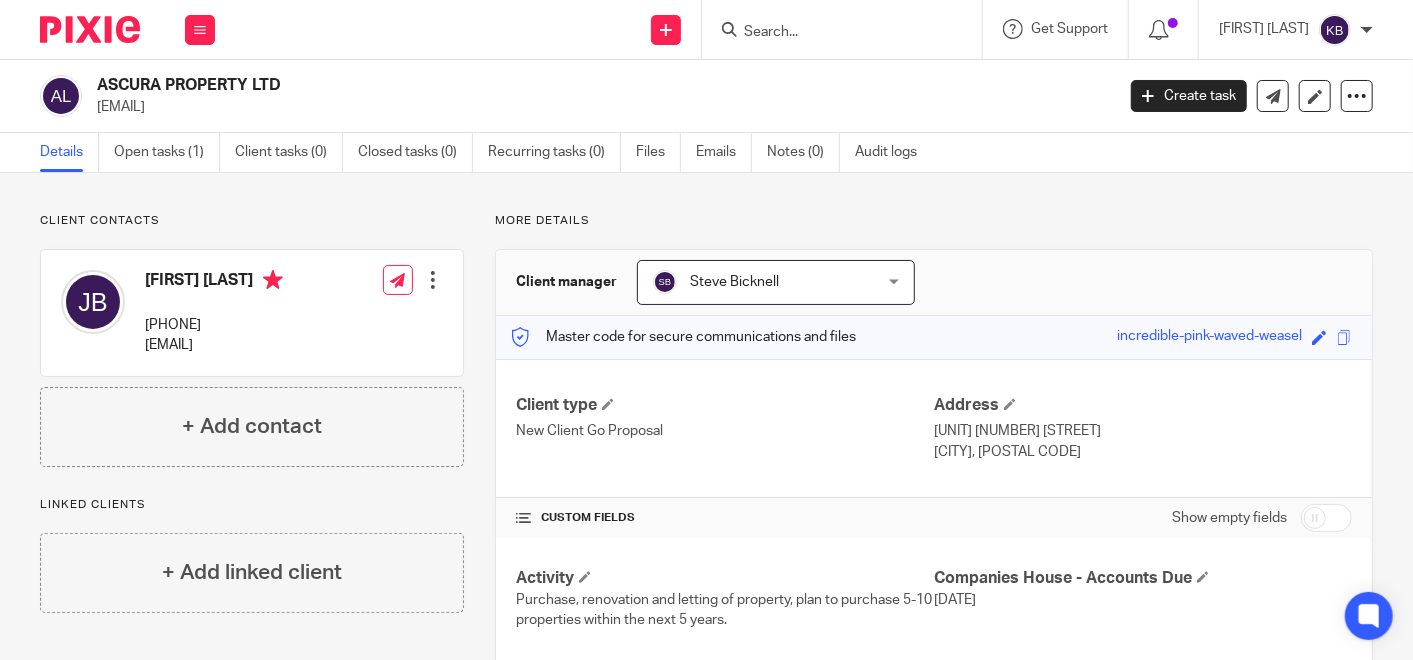 click at bounding box center [832, 33] 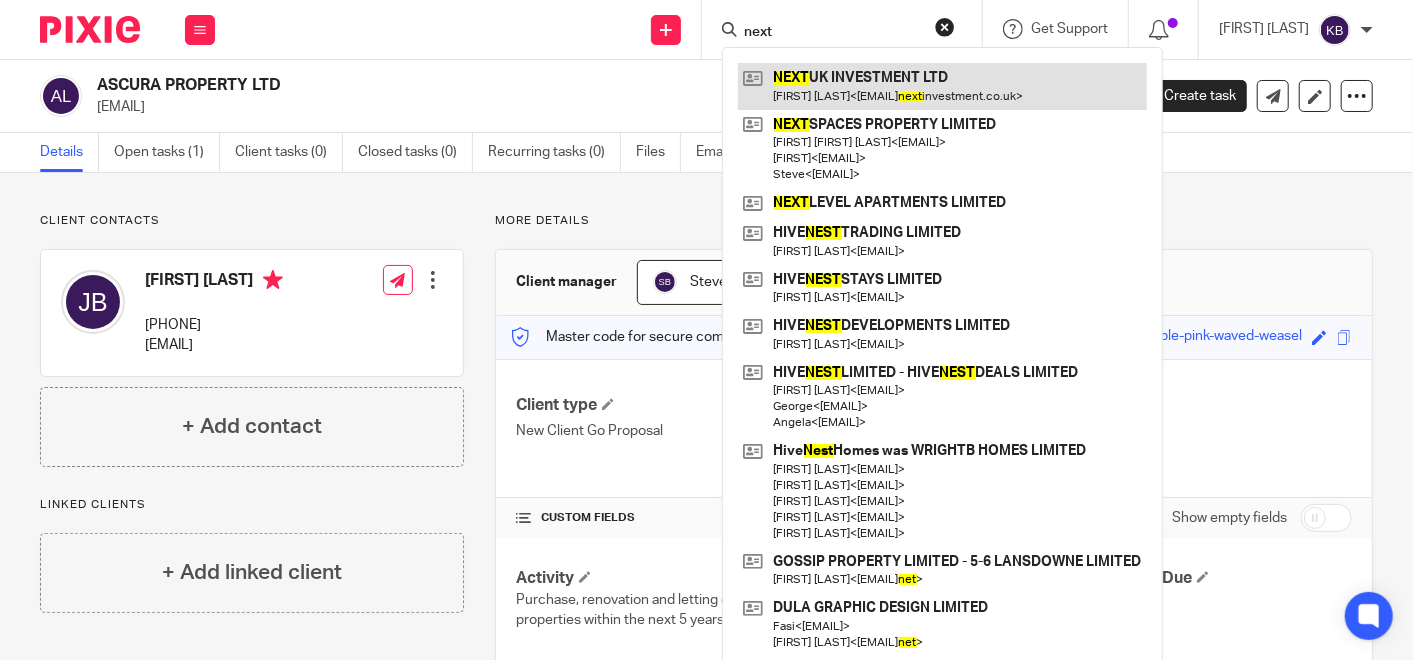 type on "next" 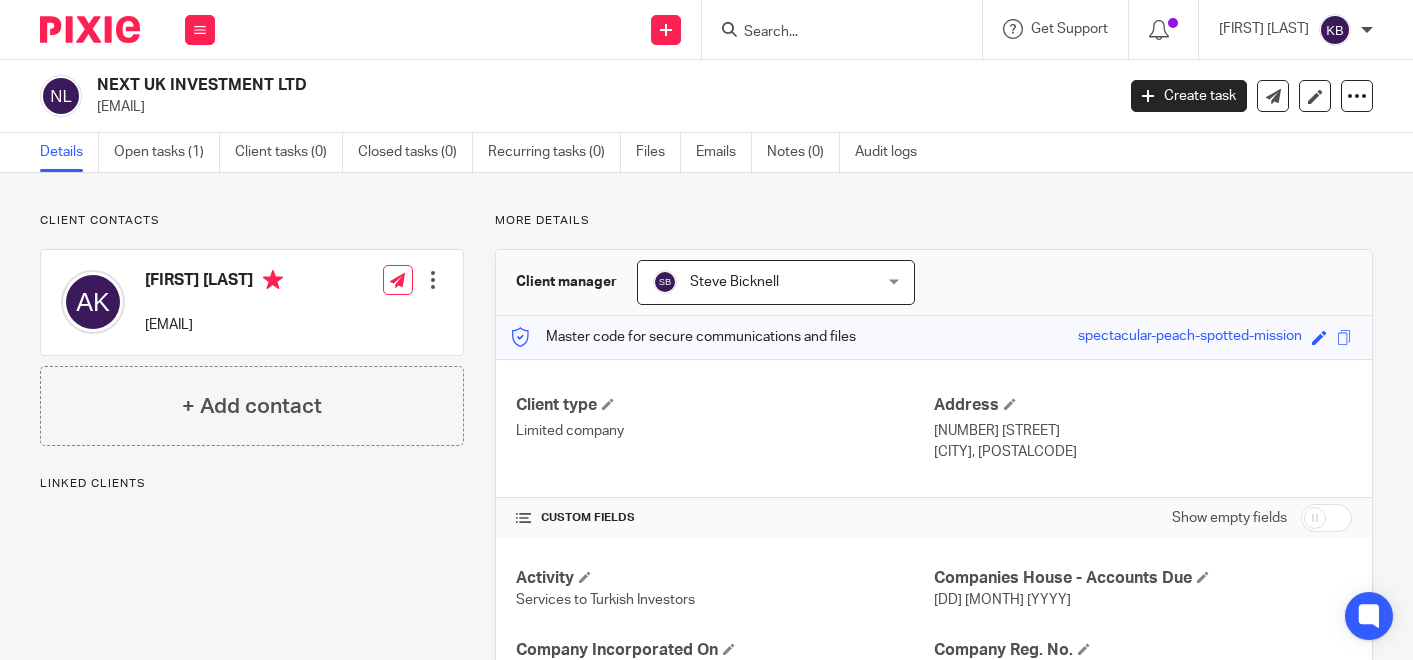 scroll, scrollTop: 0, scrollLeft: 0, axis: both 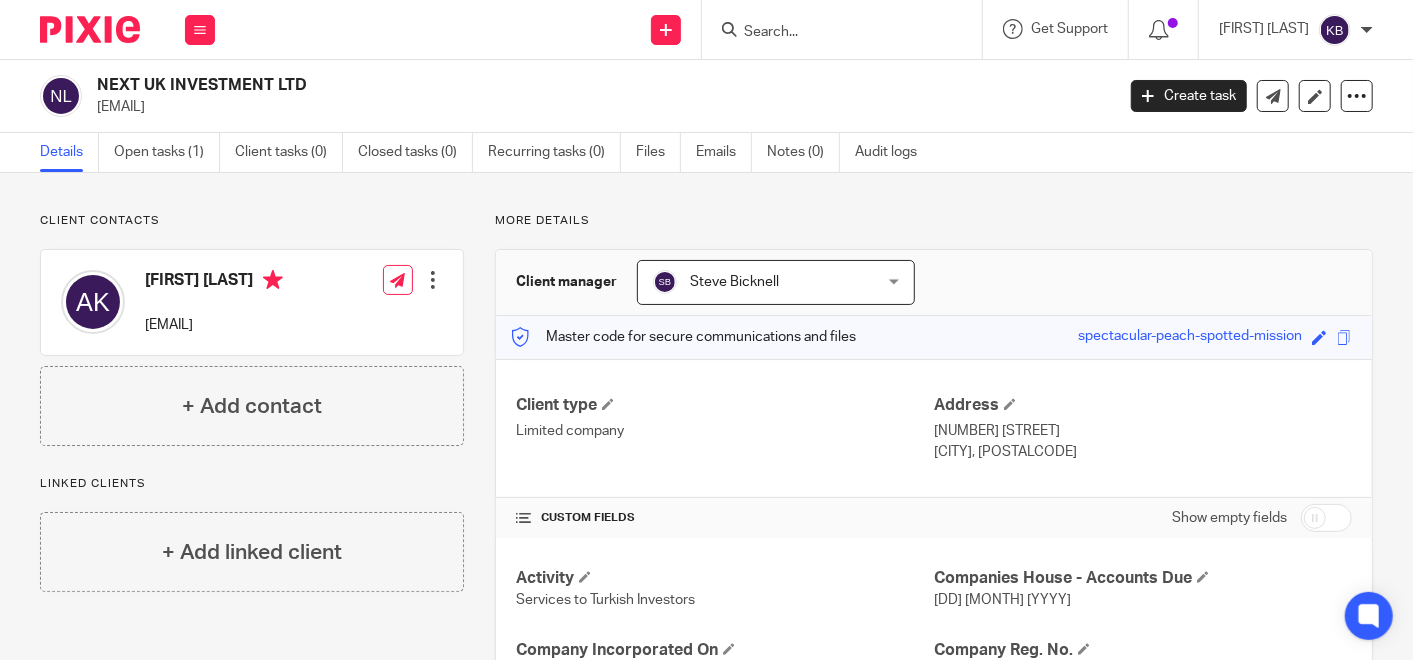 drag, startPoint x: 97, startPoint y: 105, endPoint x: 333, endPoint y: 112, distance: 236.10379 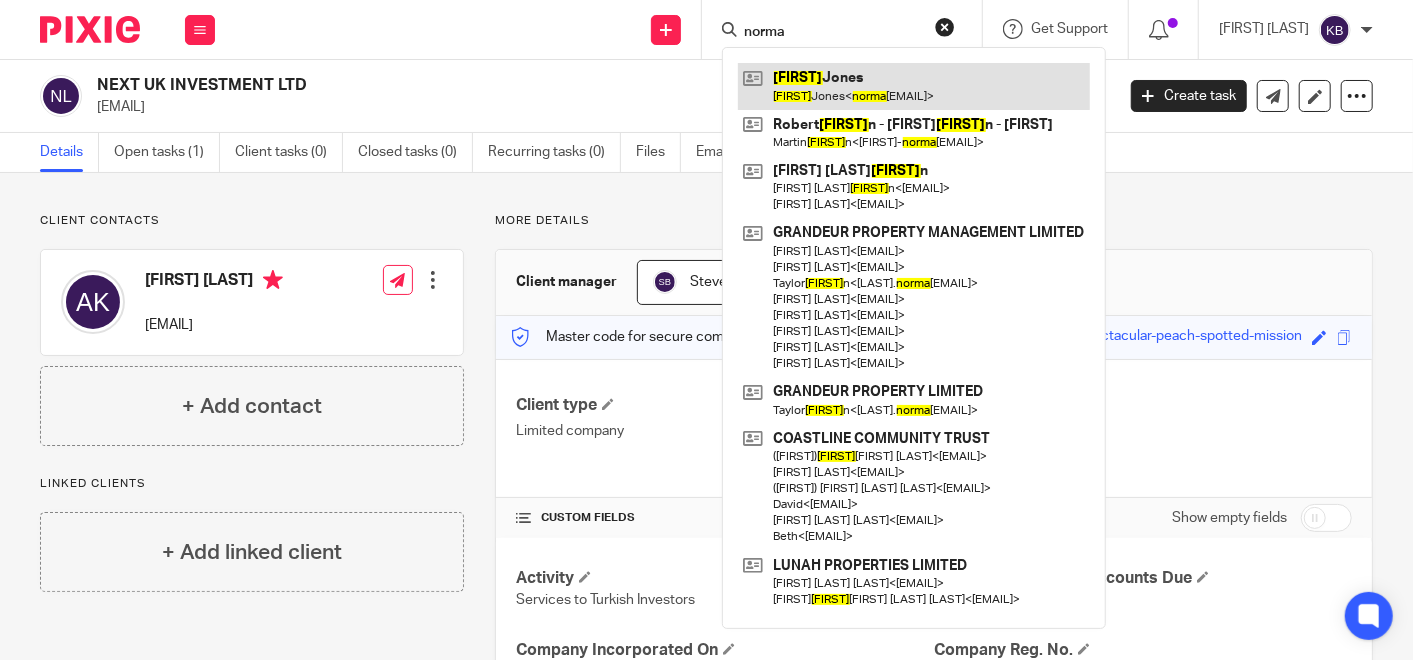 type on "norma" 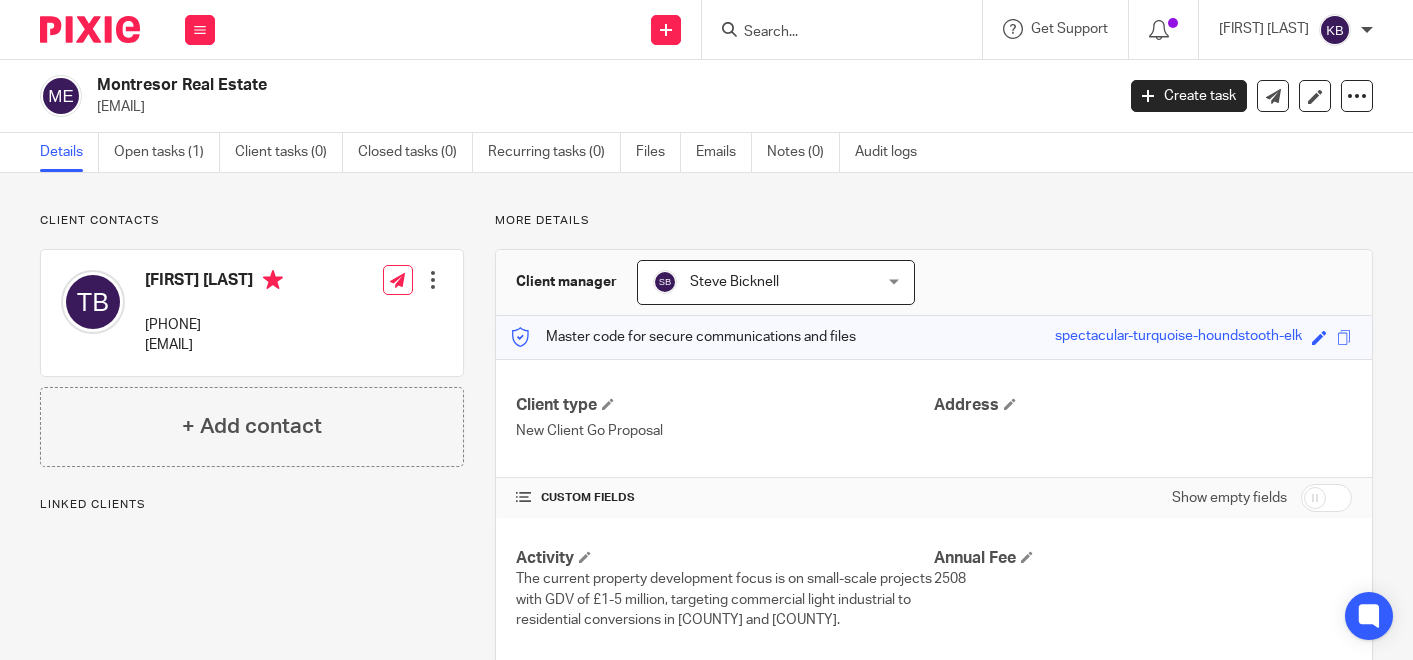 scroll, scrollTop: 0, scrollLeft: 0, axis: both 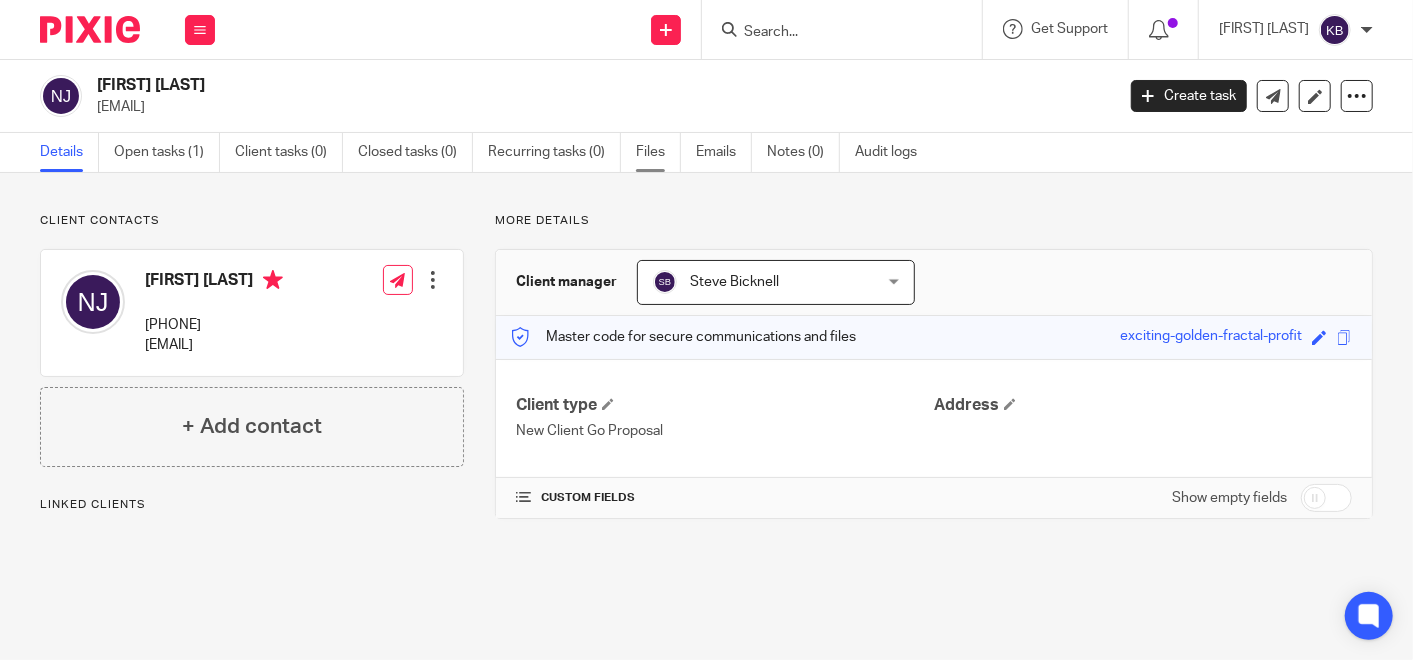 click on "Files" at bounding box center (658, 152) 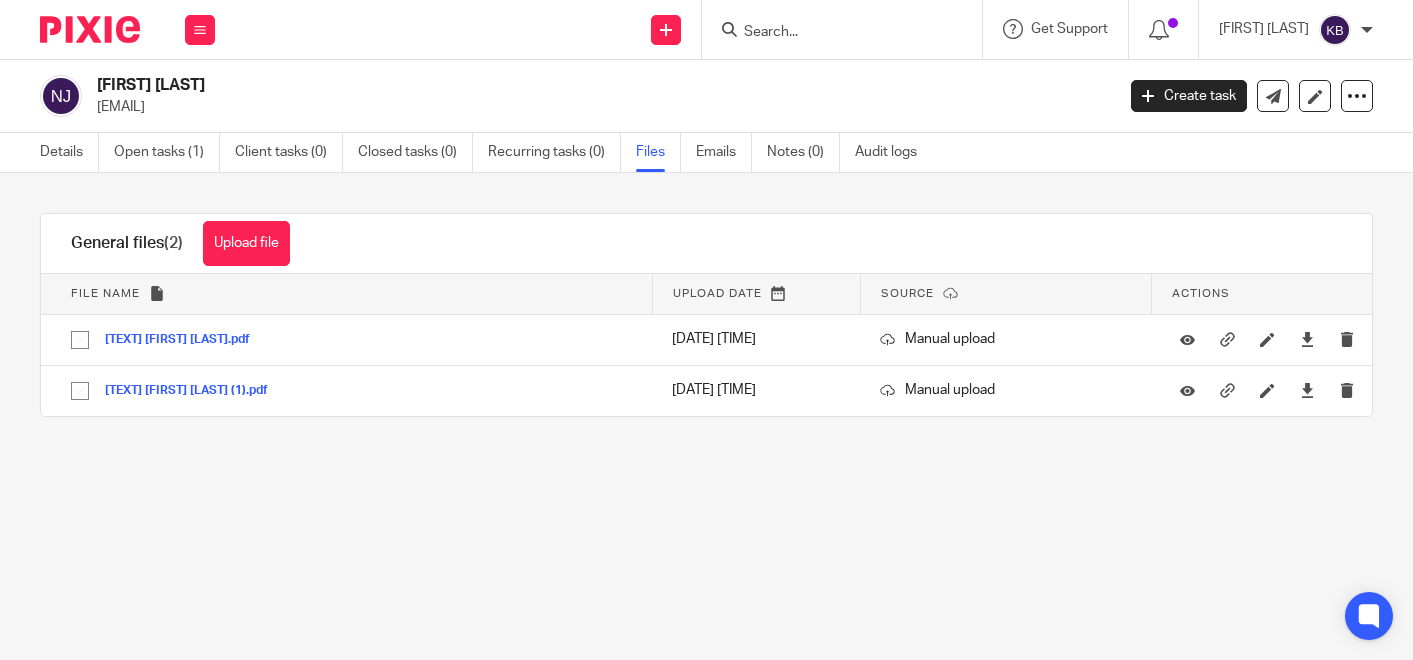 scroll, scrollTop: 0, scrollLeft: 0, axis: both 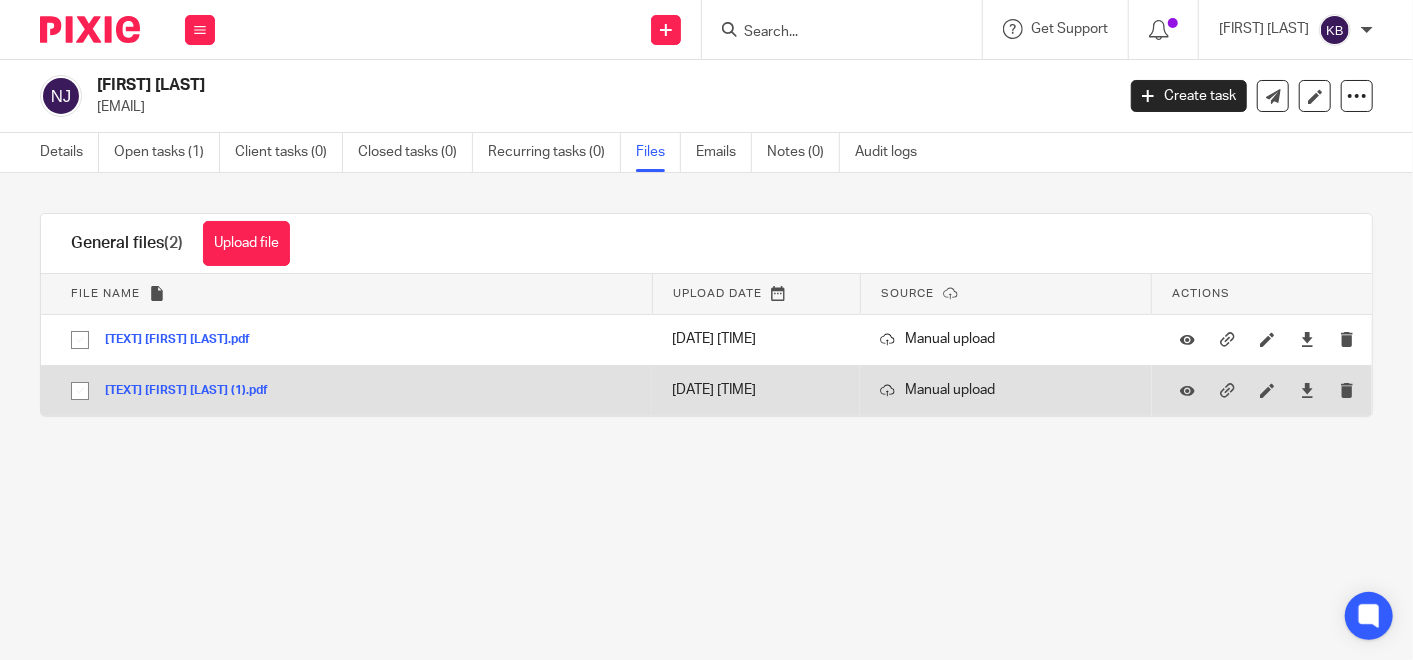 click on "[TEXT] [FIRST] [LAST] (1).pdf" at bounding box center [194, 390] 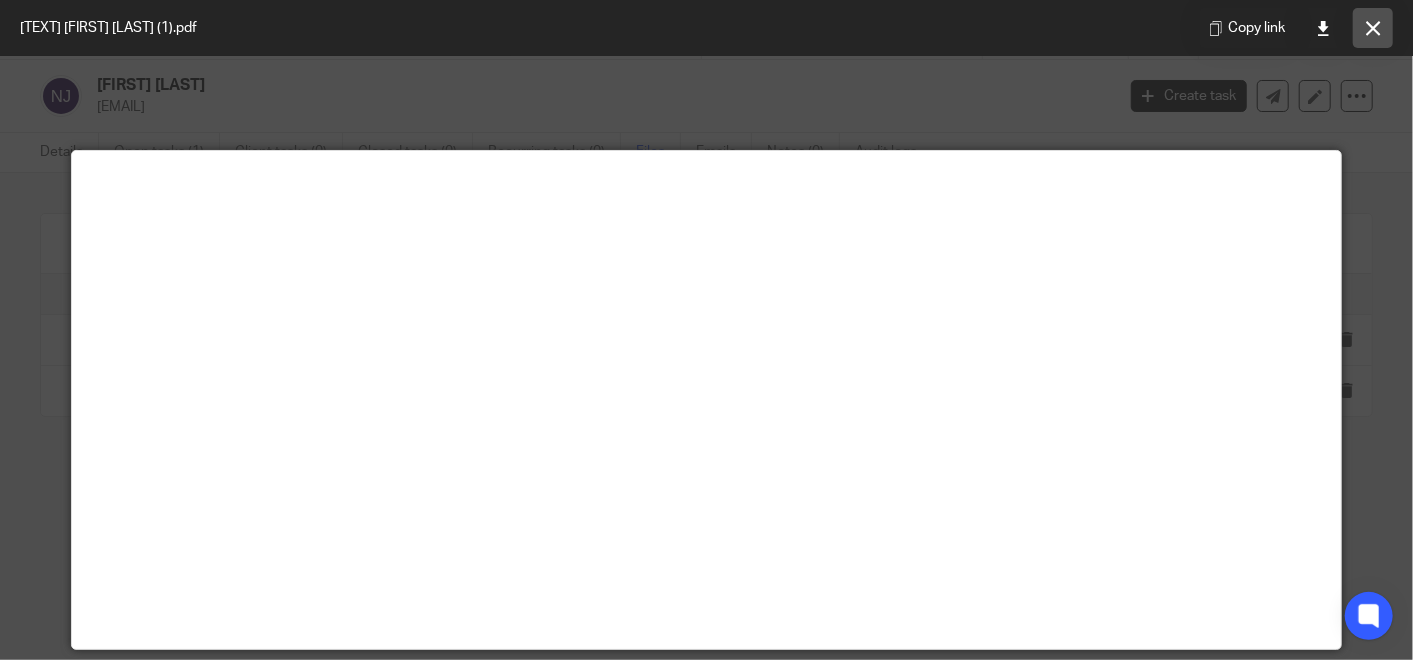click at bounding box center [1373, 28] 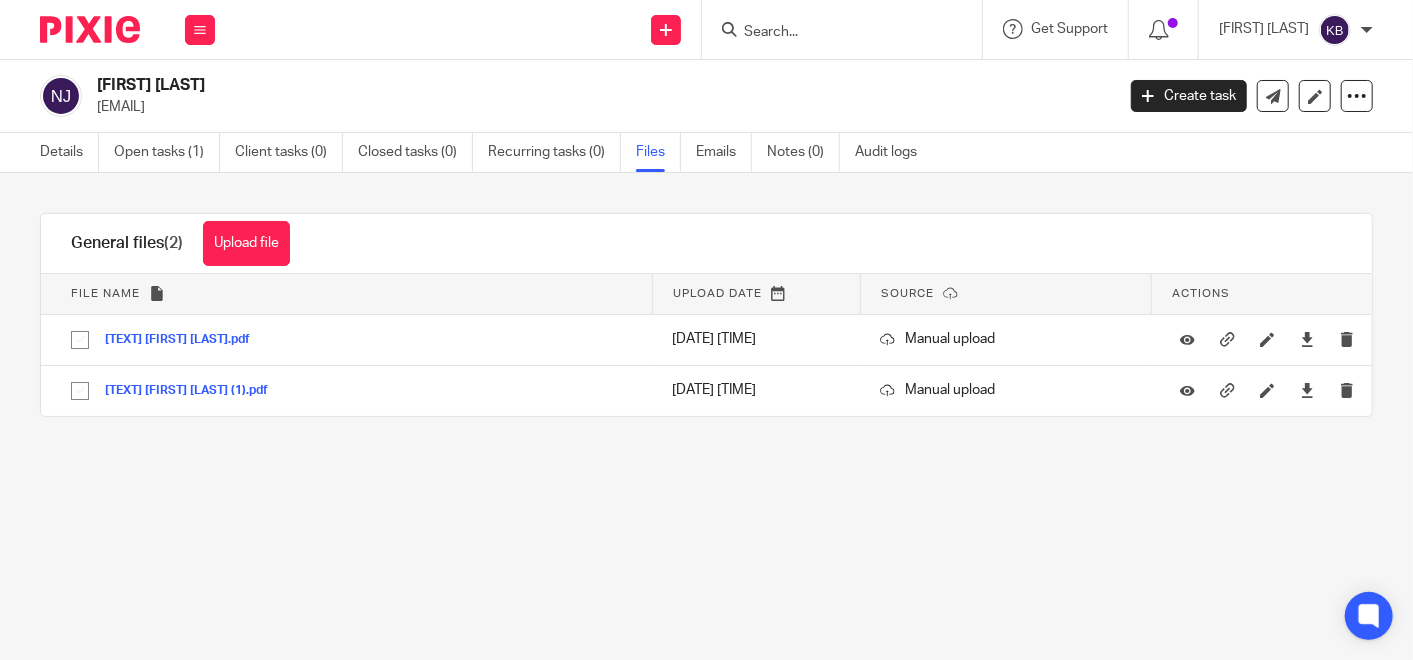 click at bounding box center (832, 33) 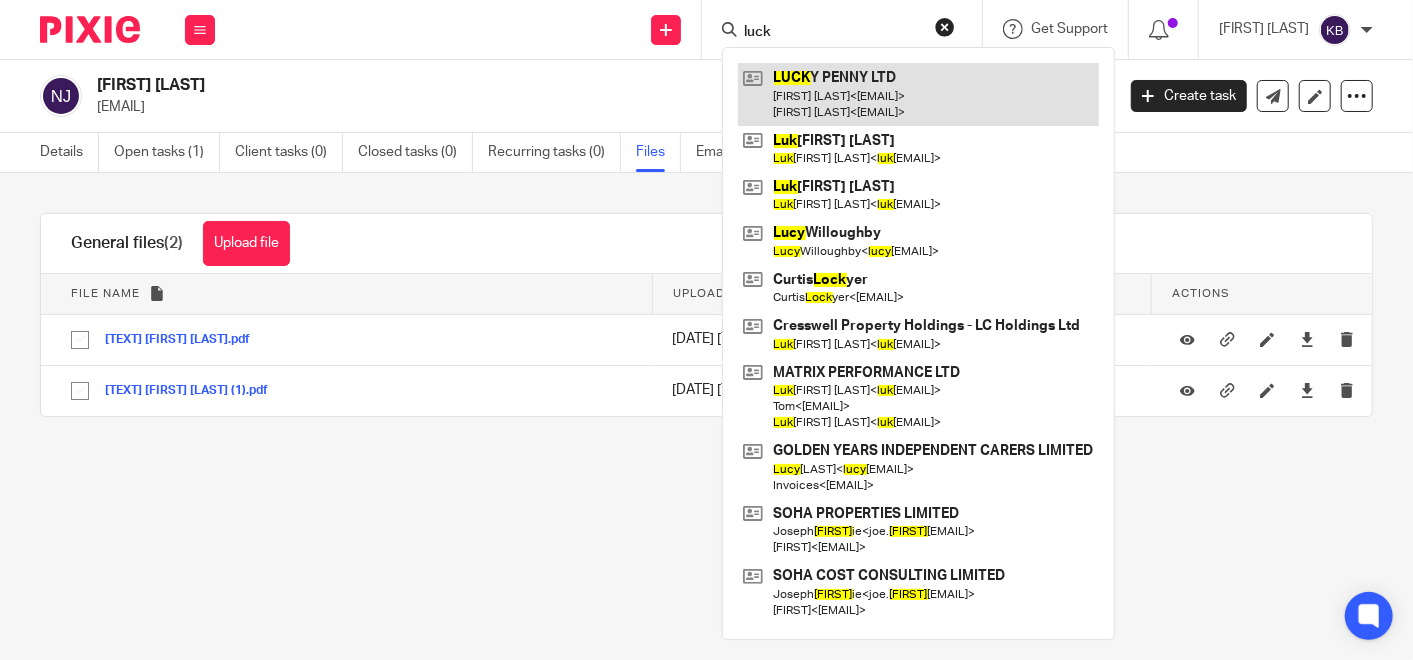 type on "luck" 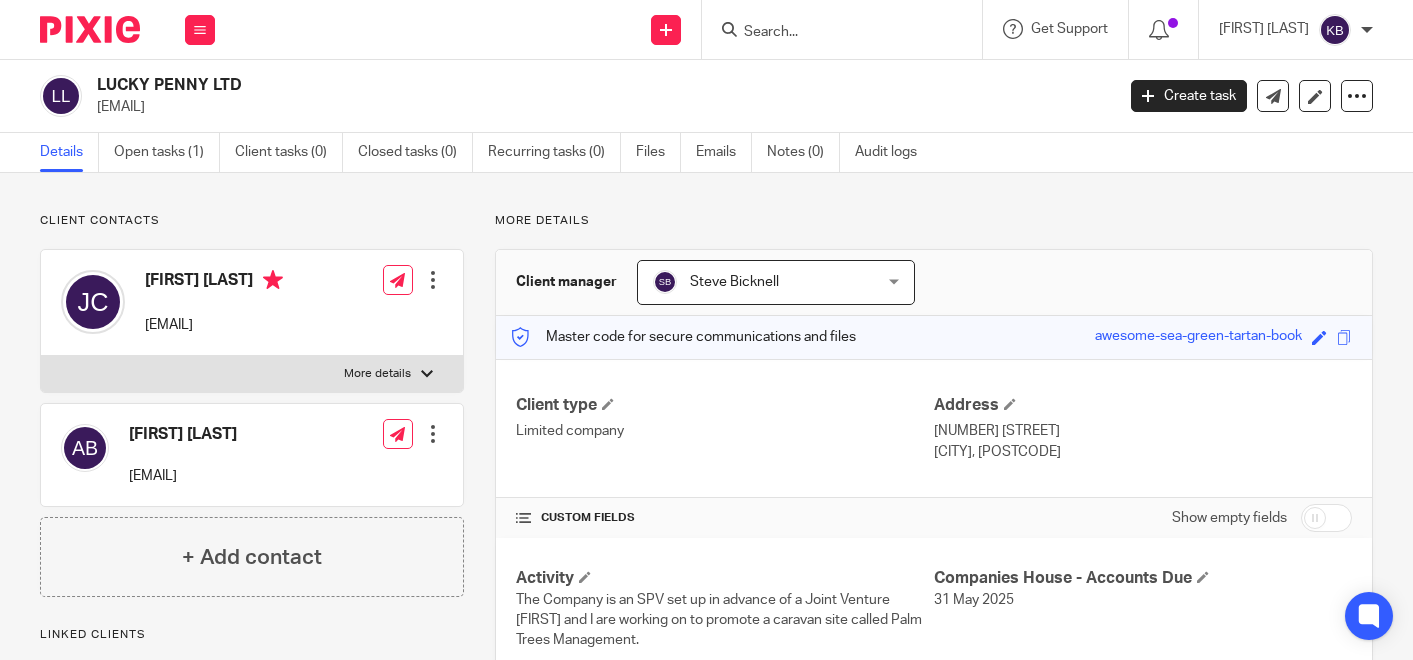 scroll, scrollTop: 0, scrollLeft: 0, axis: both 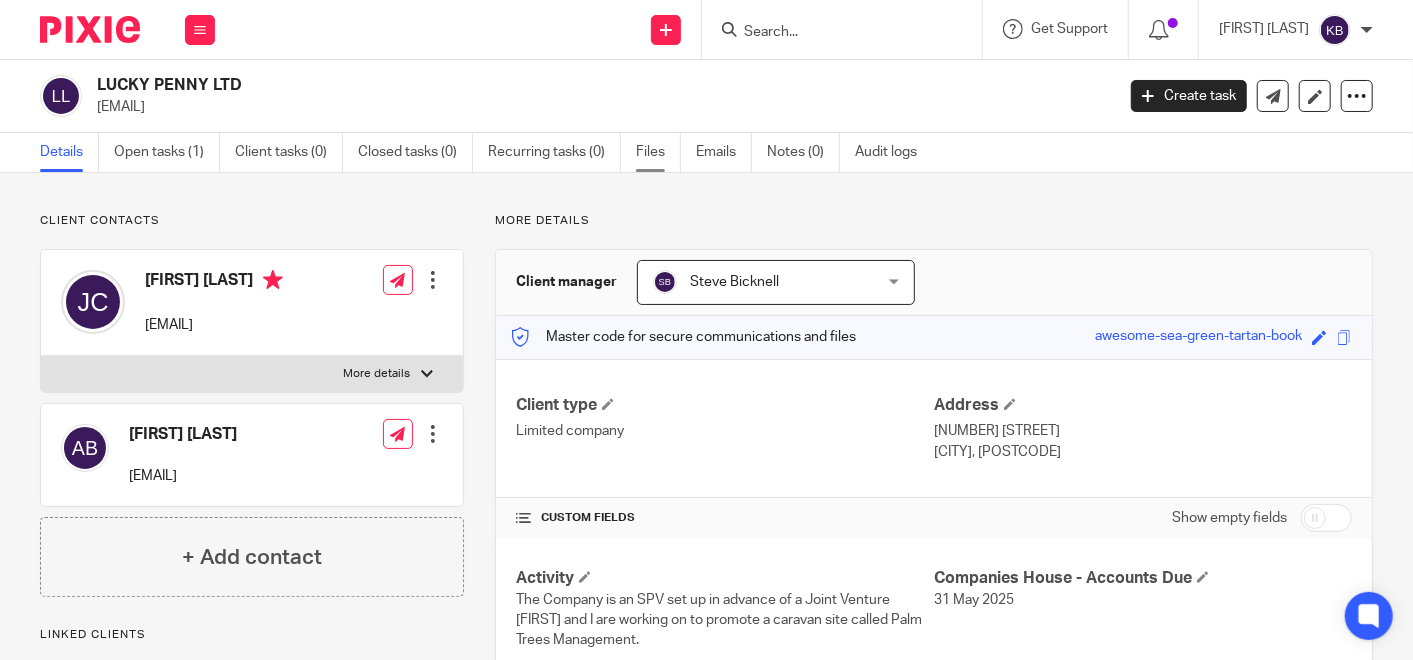 click on "Files" at bounding box center [658, 152] 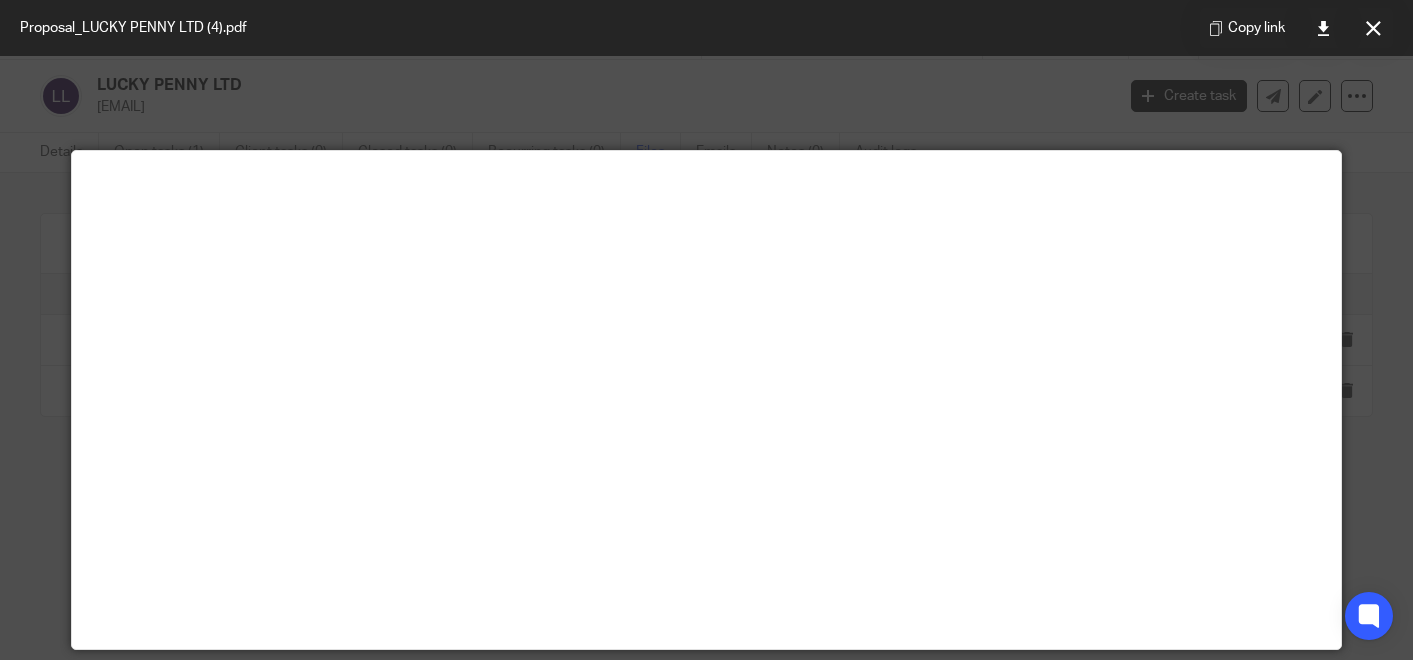 scroll, scrollTop: 0, scrollLeft: 0, axis: both 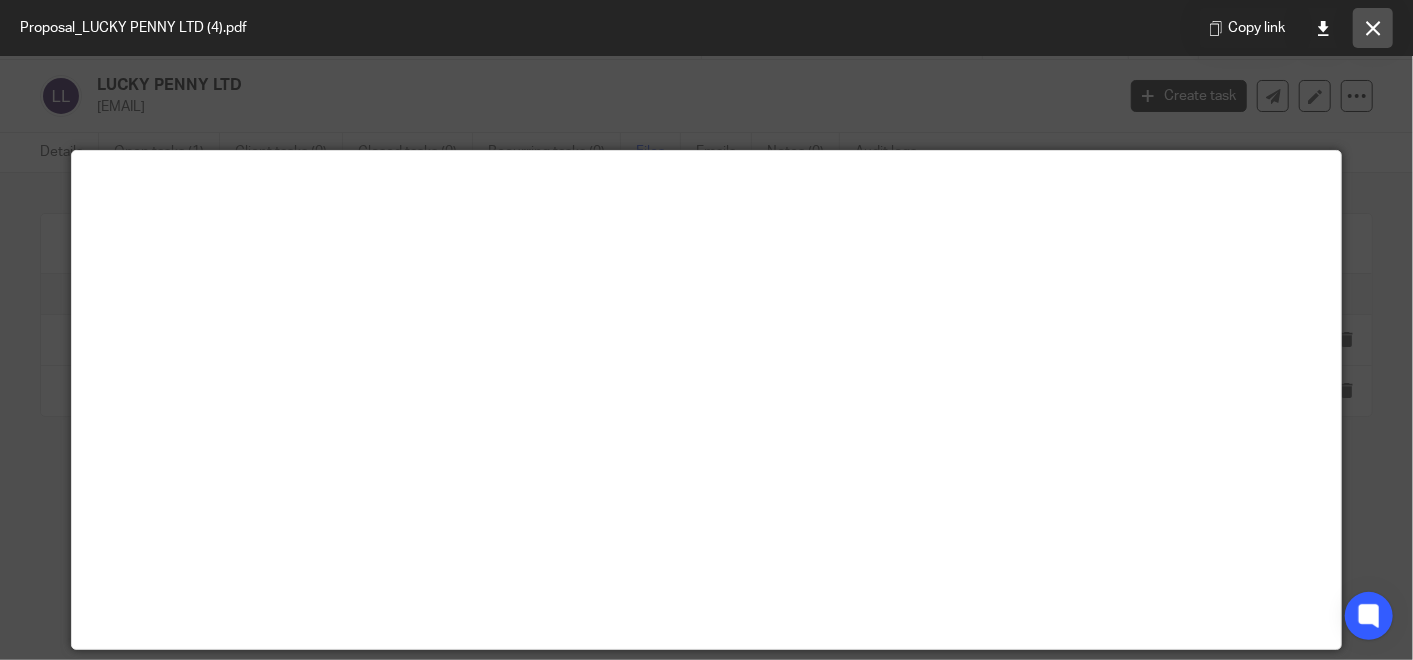 click at bounding box center [1373, 28] 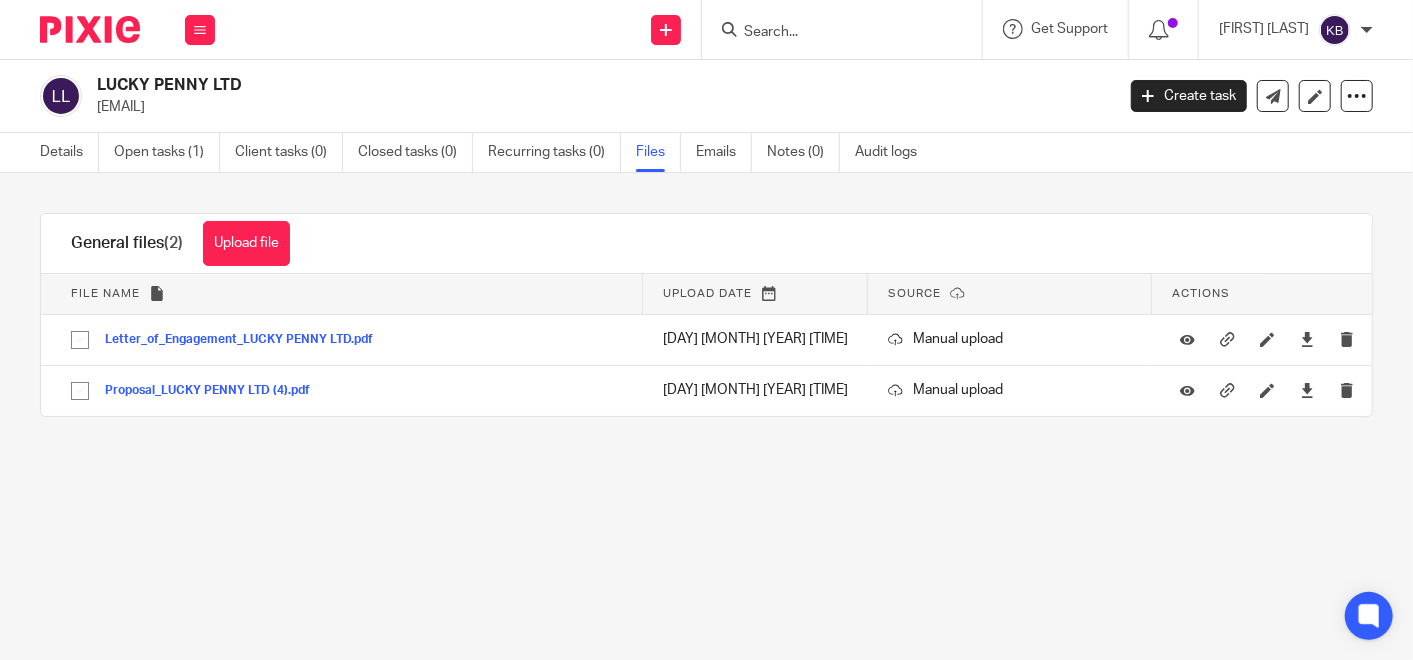 click at bounding box center [832, 33] 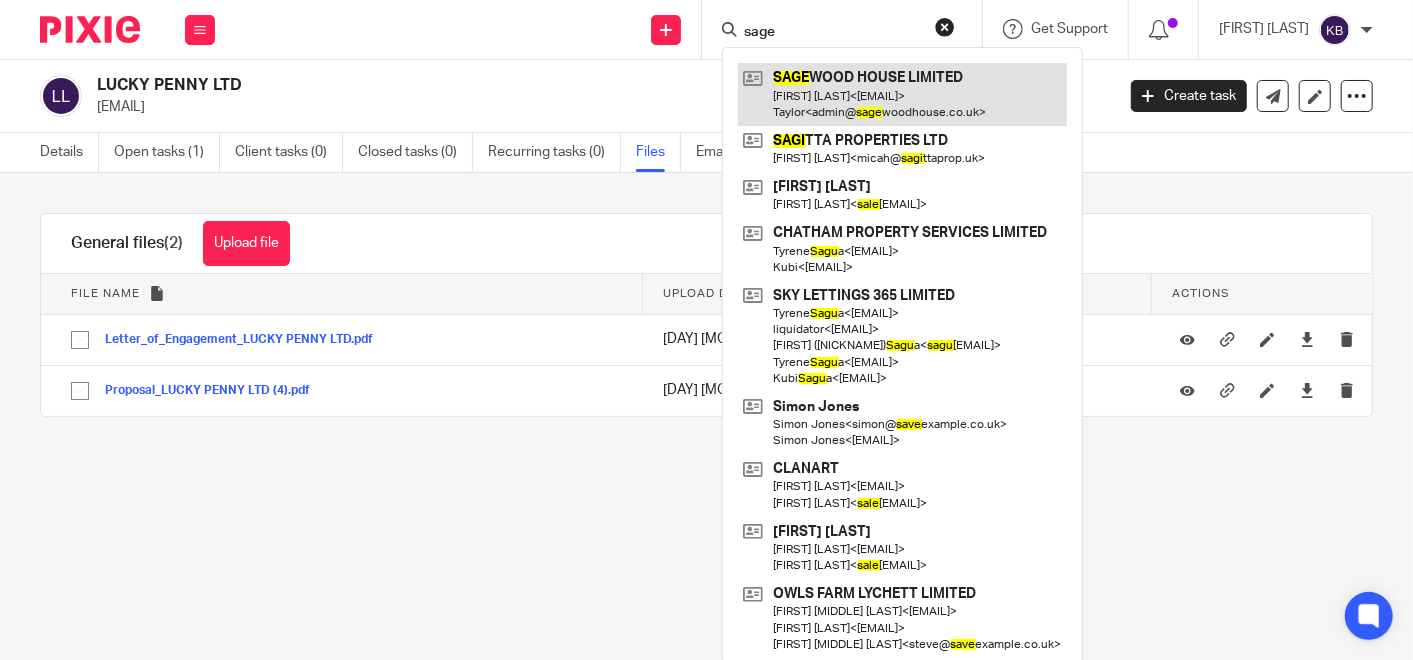 type on "sage" 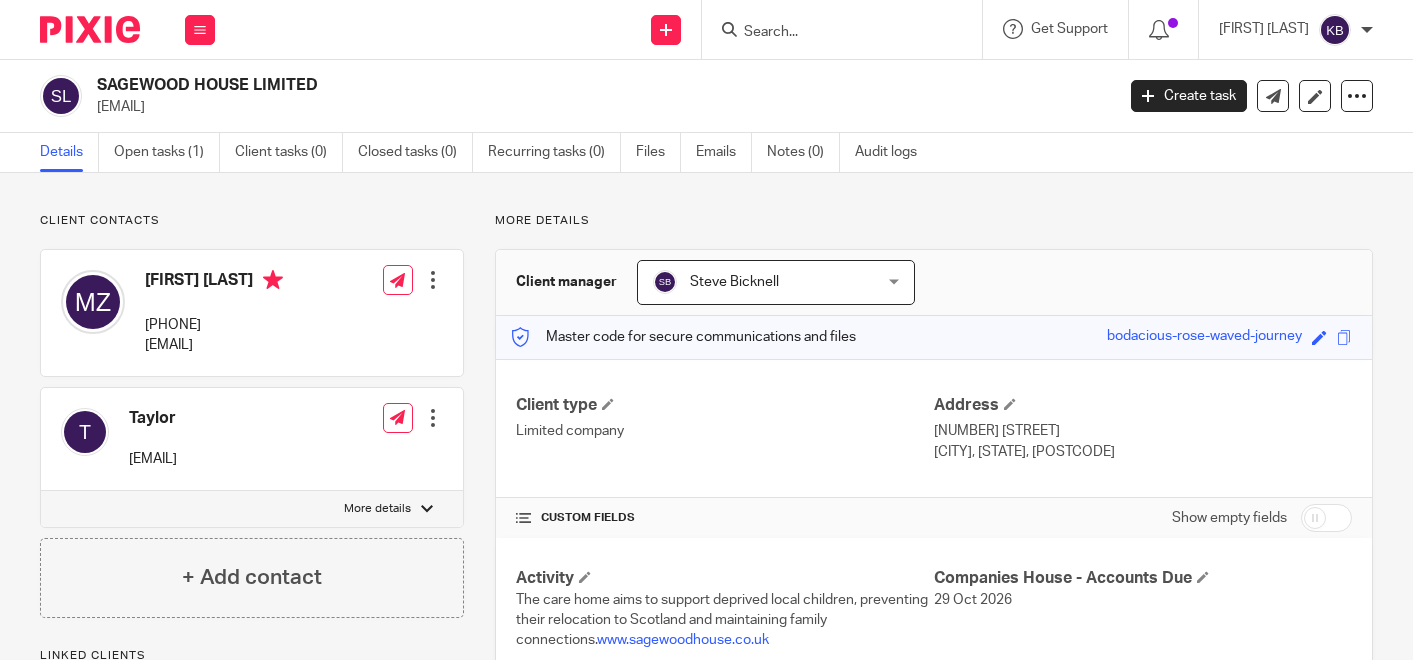 scroll, scrollTop: 0, scrollLeft: 0, axis: both 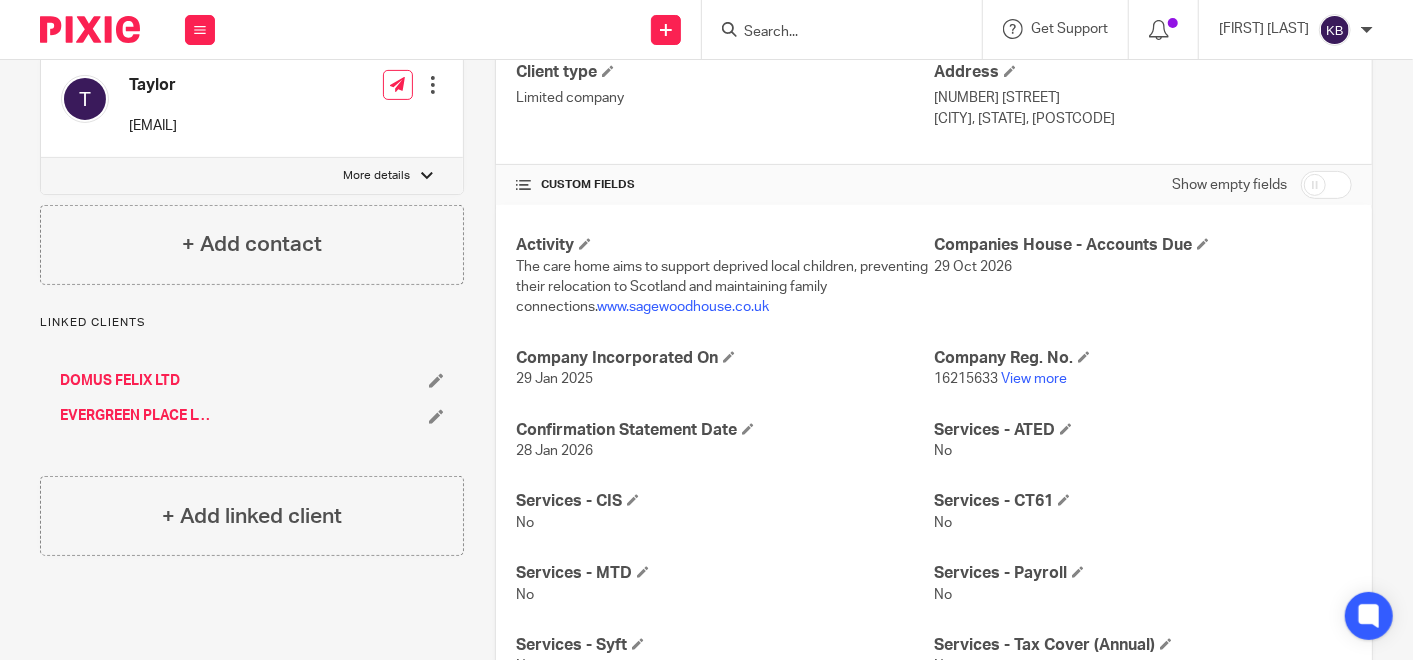 click on "www.sagewoodhouse.co.uk" at bounding box center (683, 307) 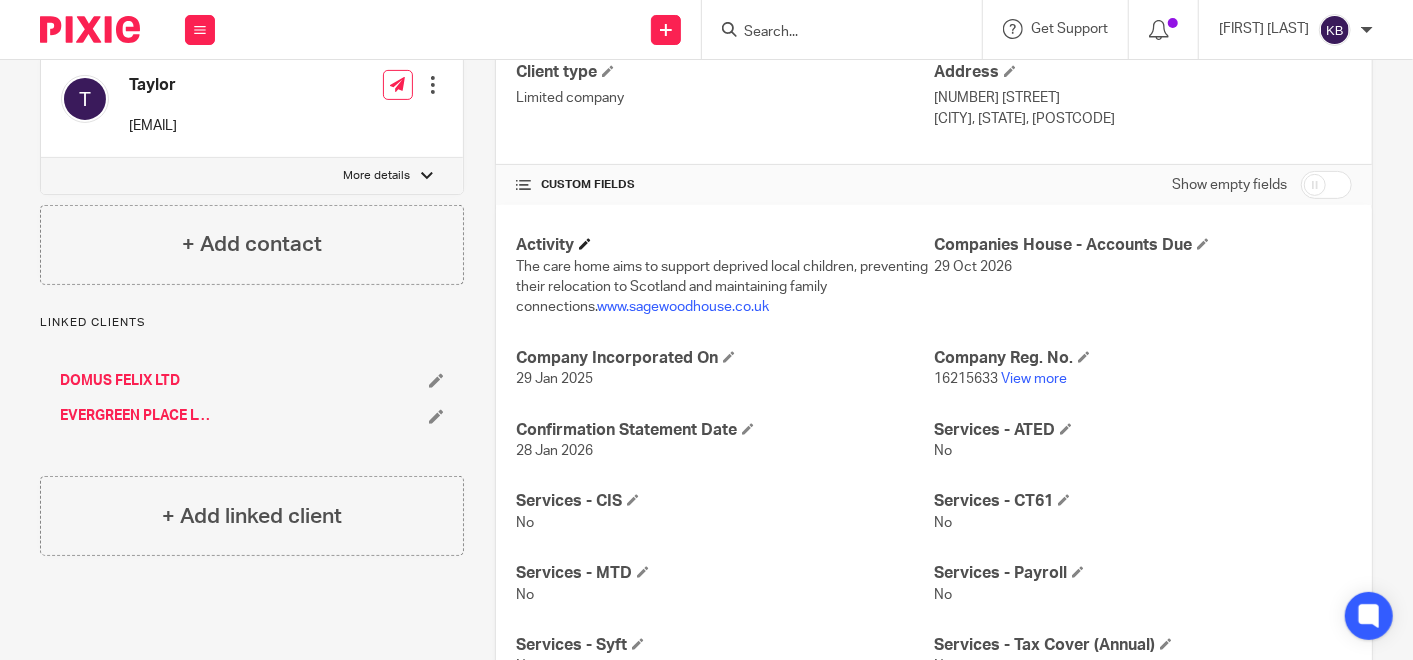 scroll, scrollTop: 0, scrollLeft: 0, axis: both 